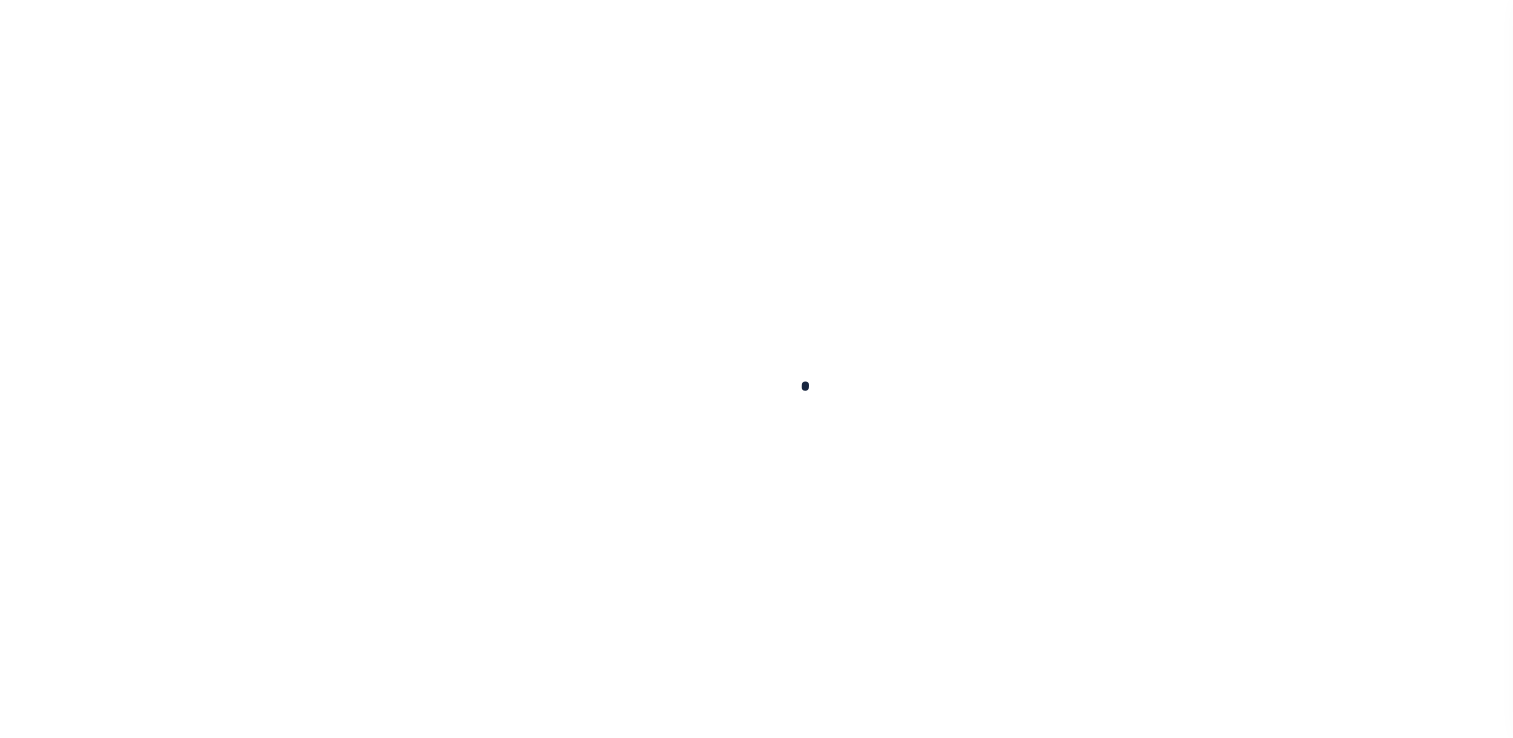 scroll, scrollTop: 0, scrollLeft: 0, axis: both 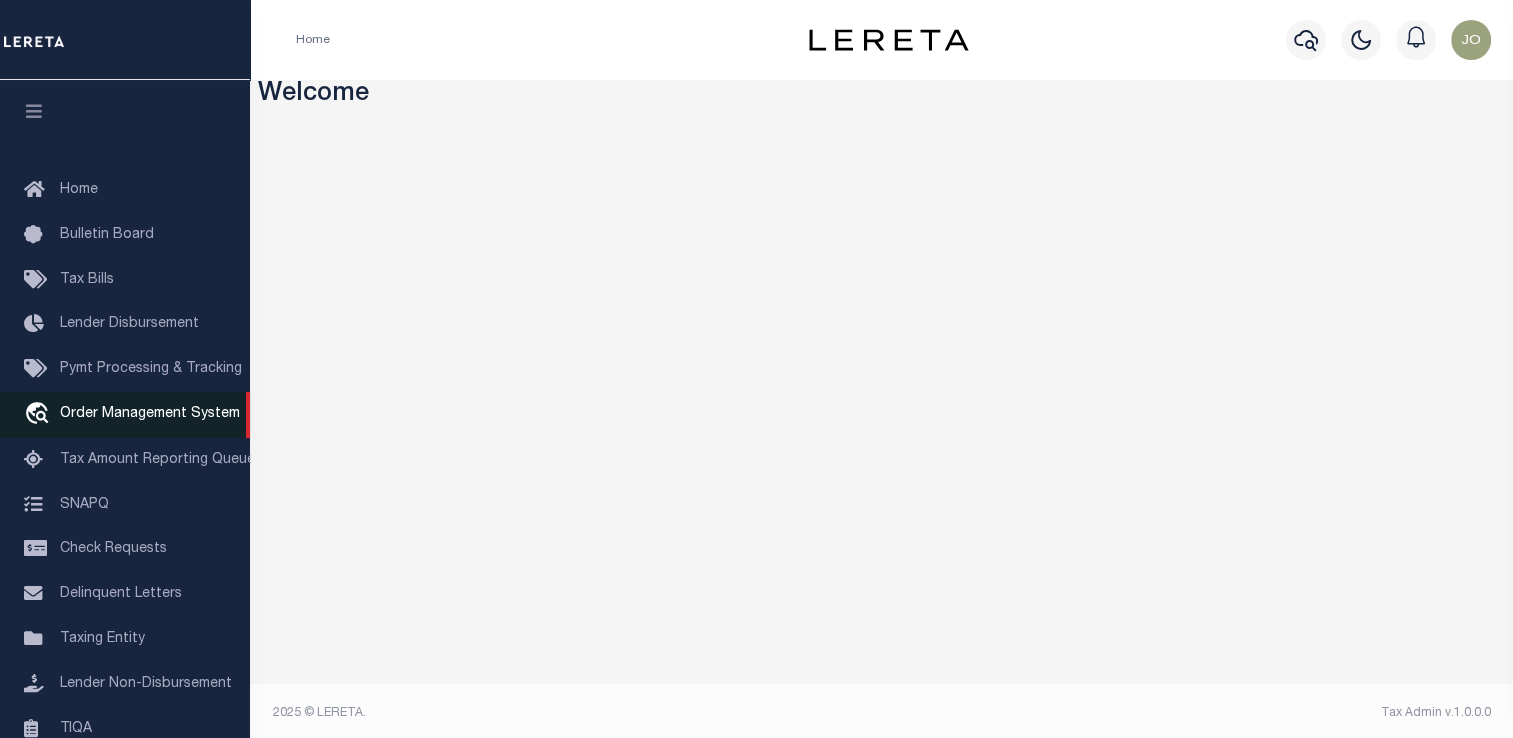 click on "Order Management System" at bounding box center (150, 414) 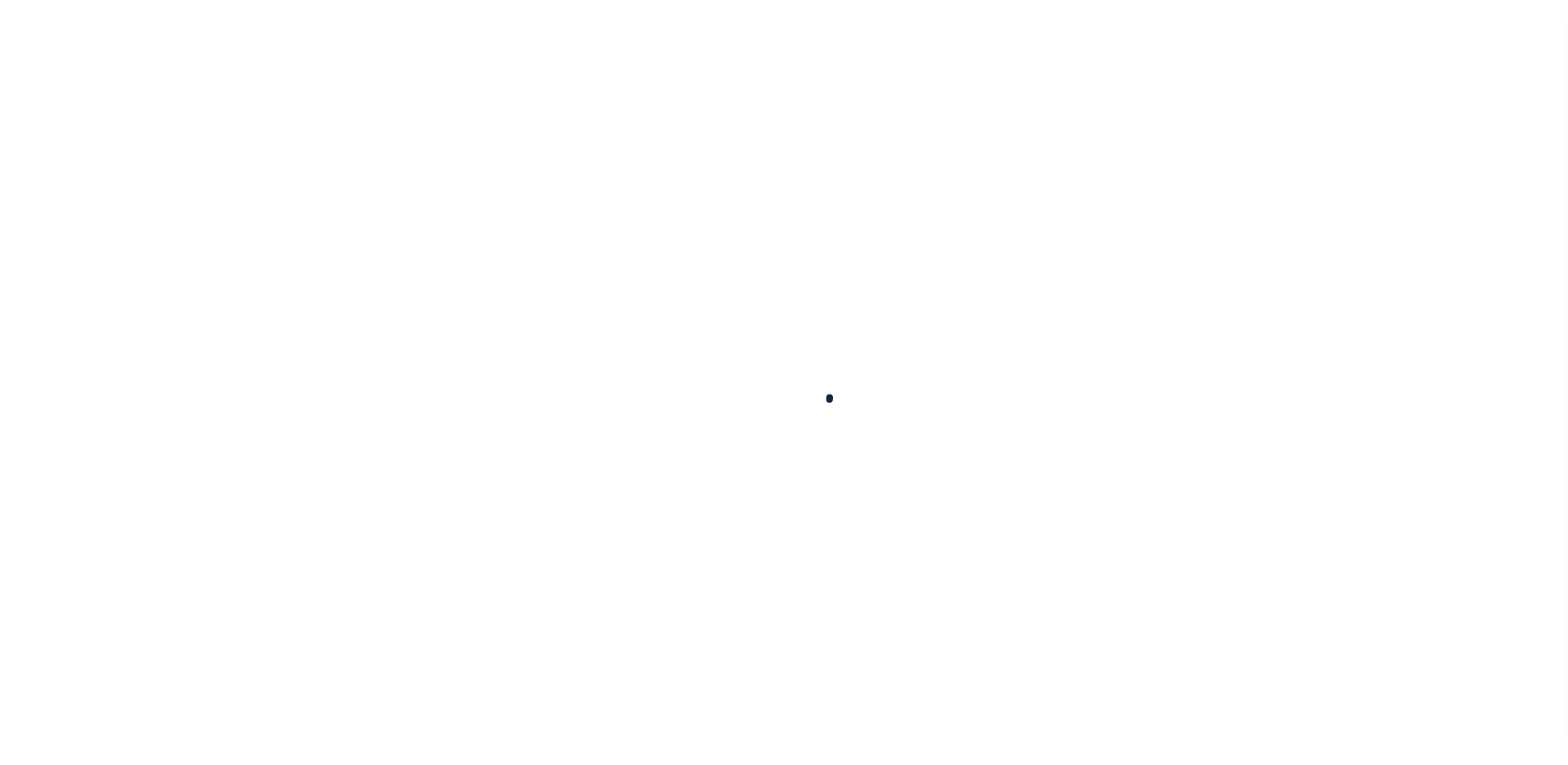 scroll, scrollTop: 0, scrollLeft: 0, axis: both 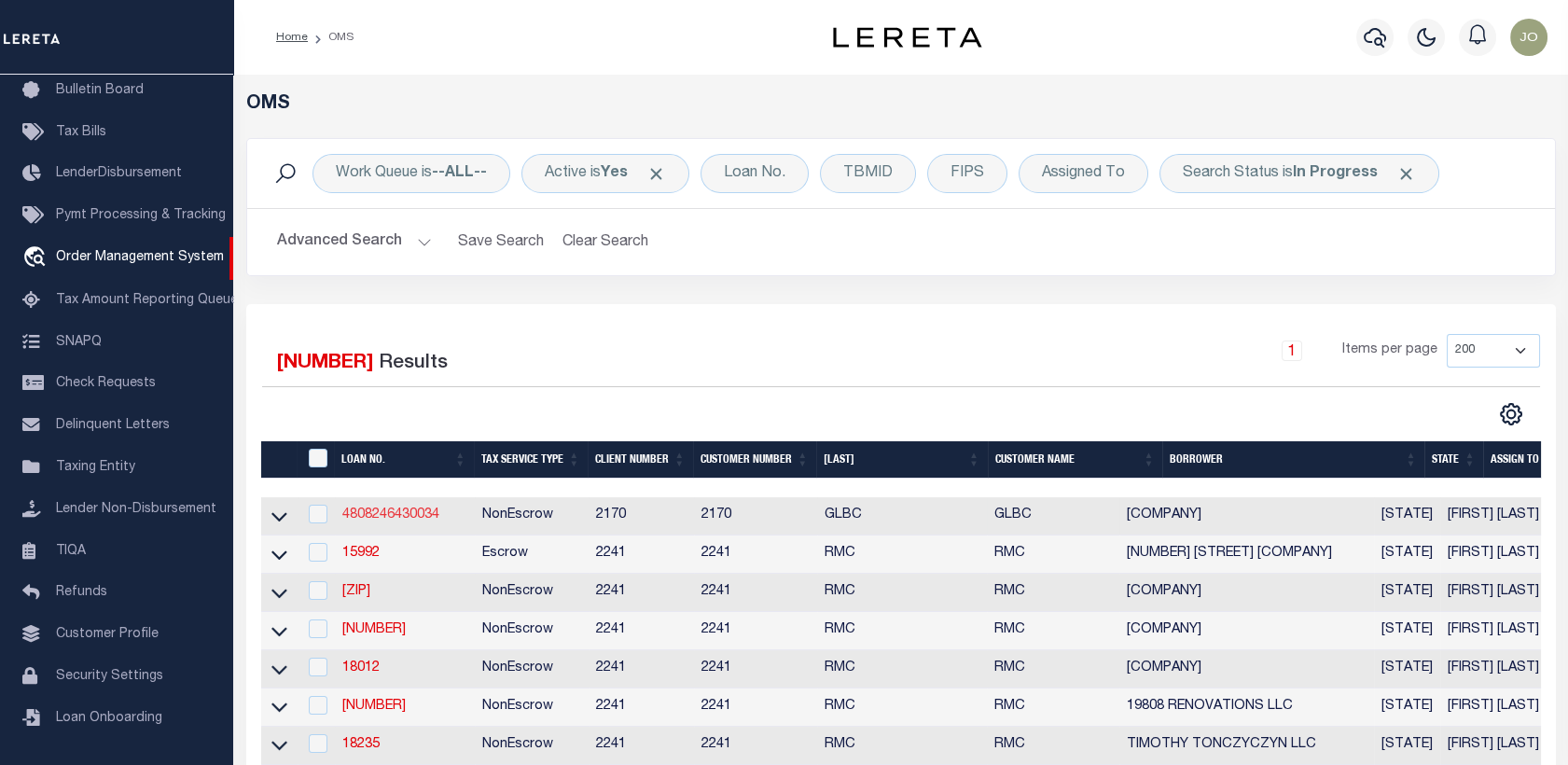 click on "[NUMBER]" at bounding box center [391, 515] 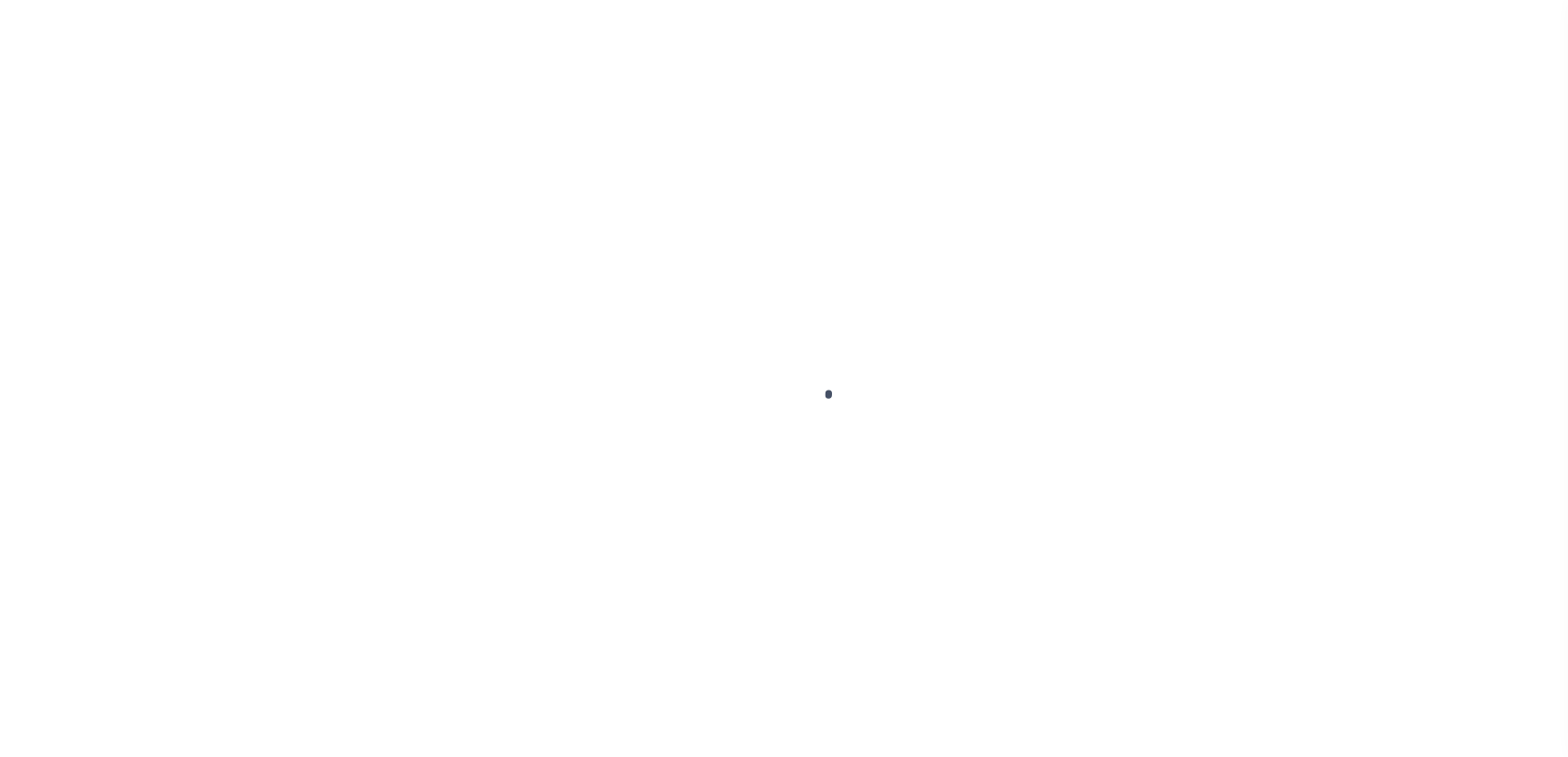 scroll, scrollTop: 0, scrollLeft: 0, axis: both 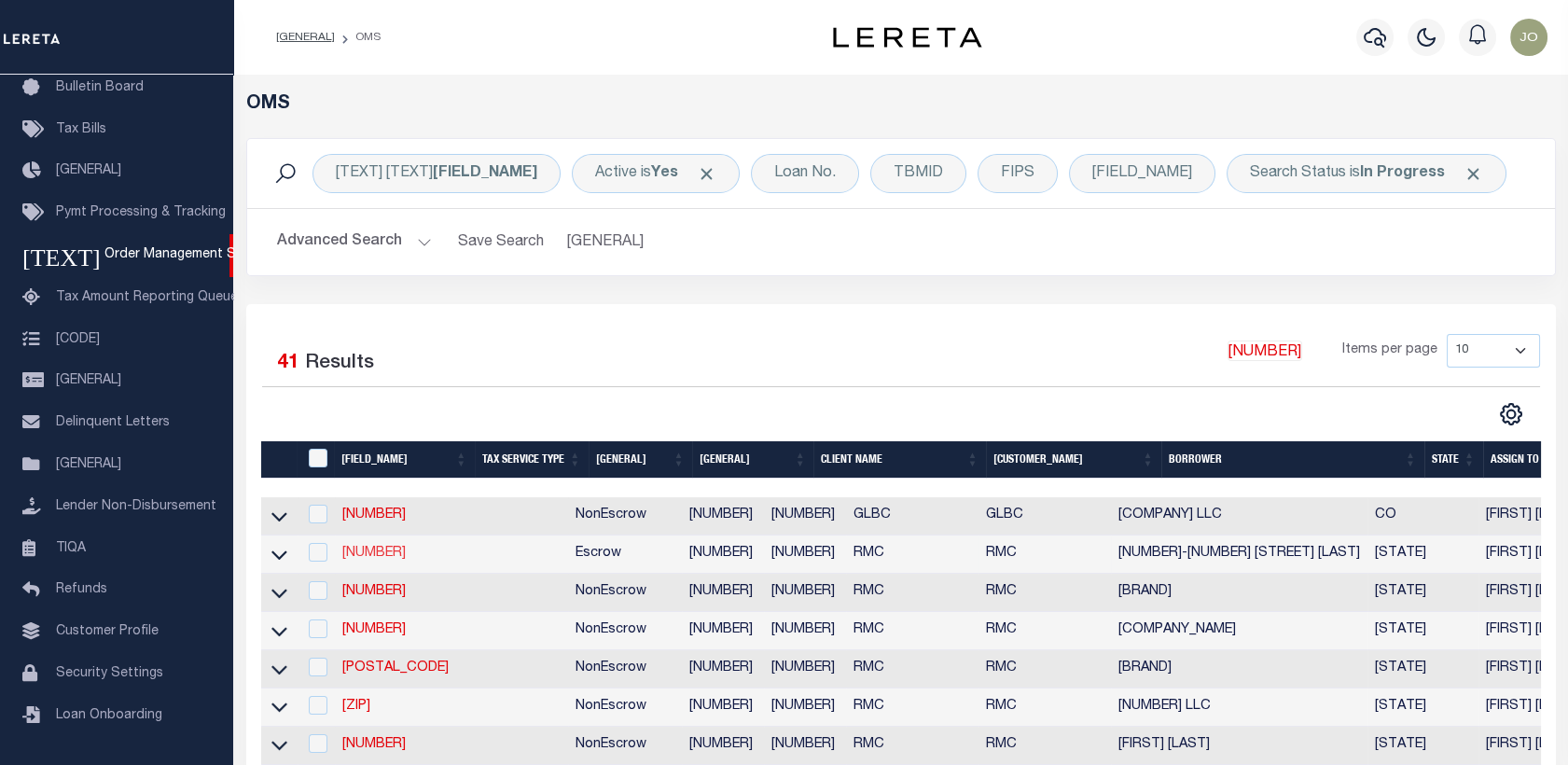 click on "[NUMBER]" at bounding box center (374, 553) 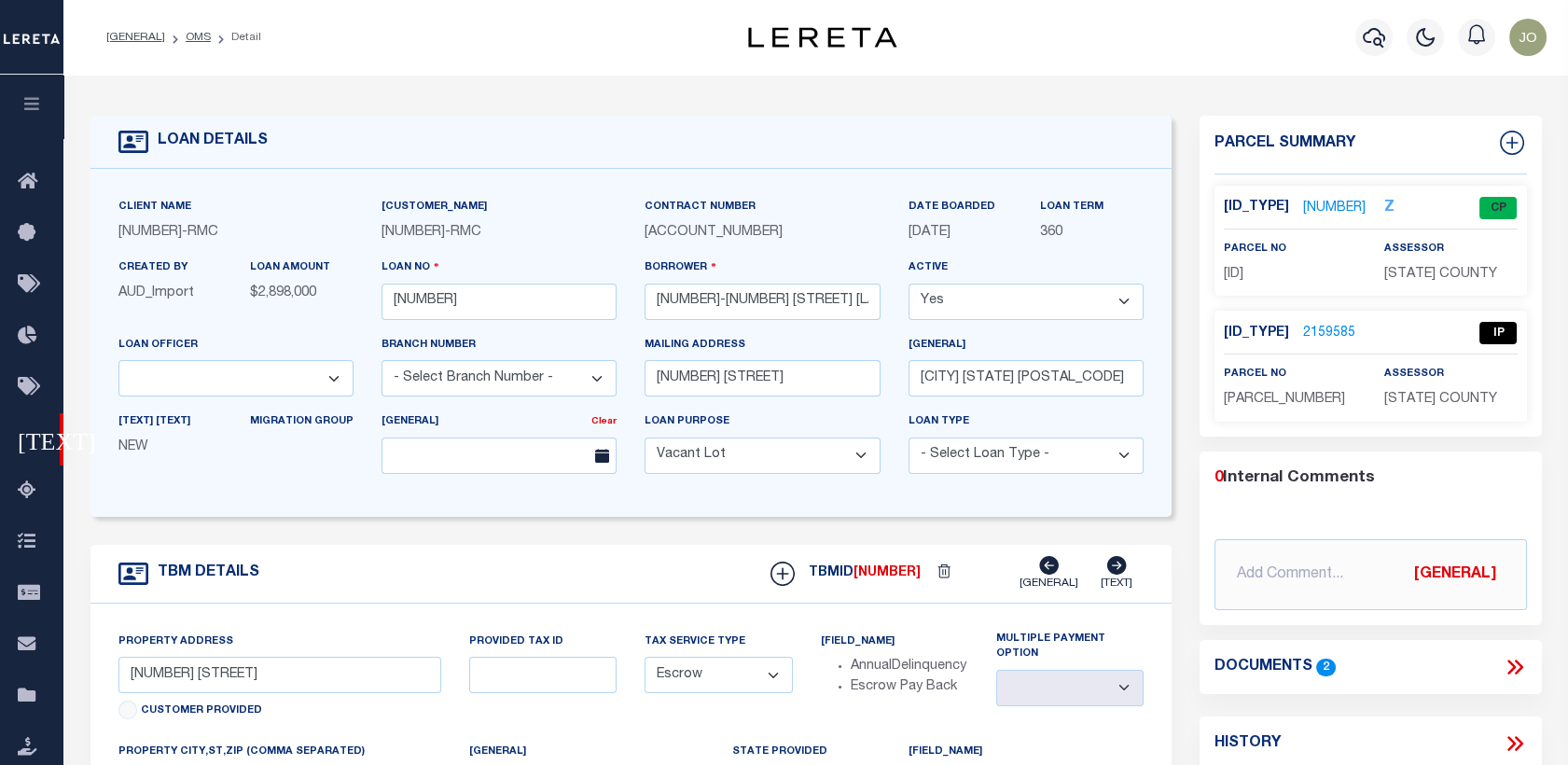 click on "[NUMBER]" at bounding box center [1334, 208] 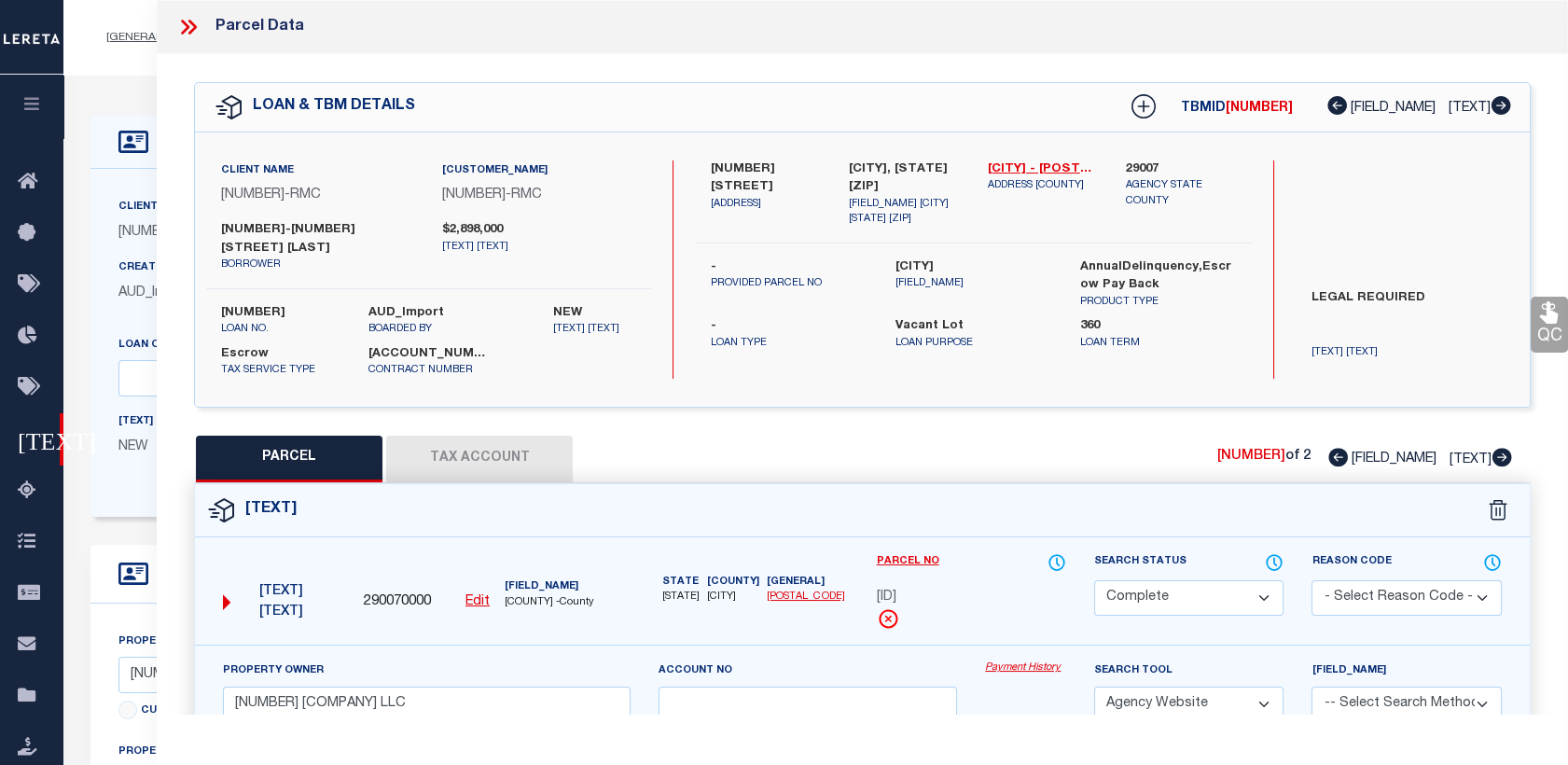 click on "Tax Account" at bounding box center (479, 459) 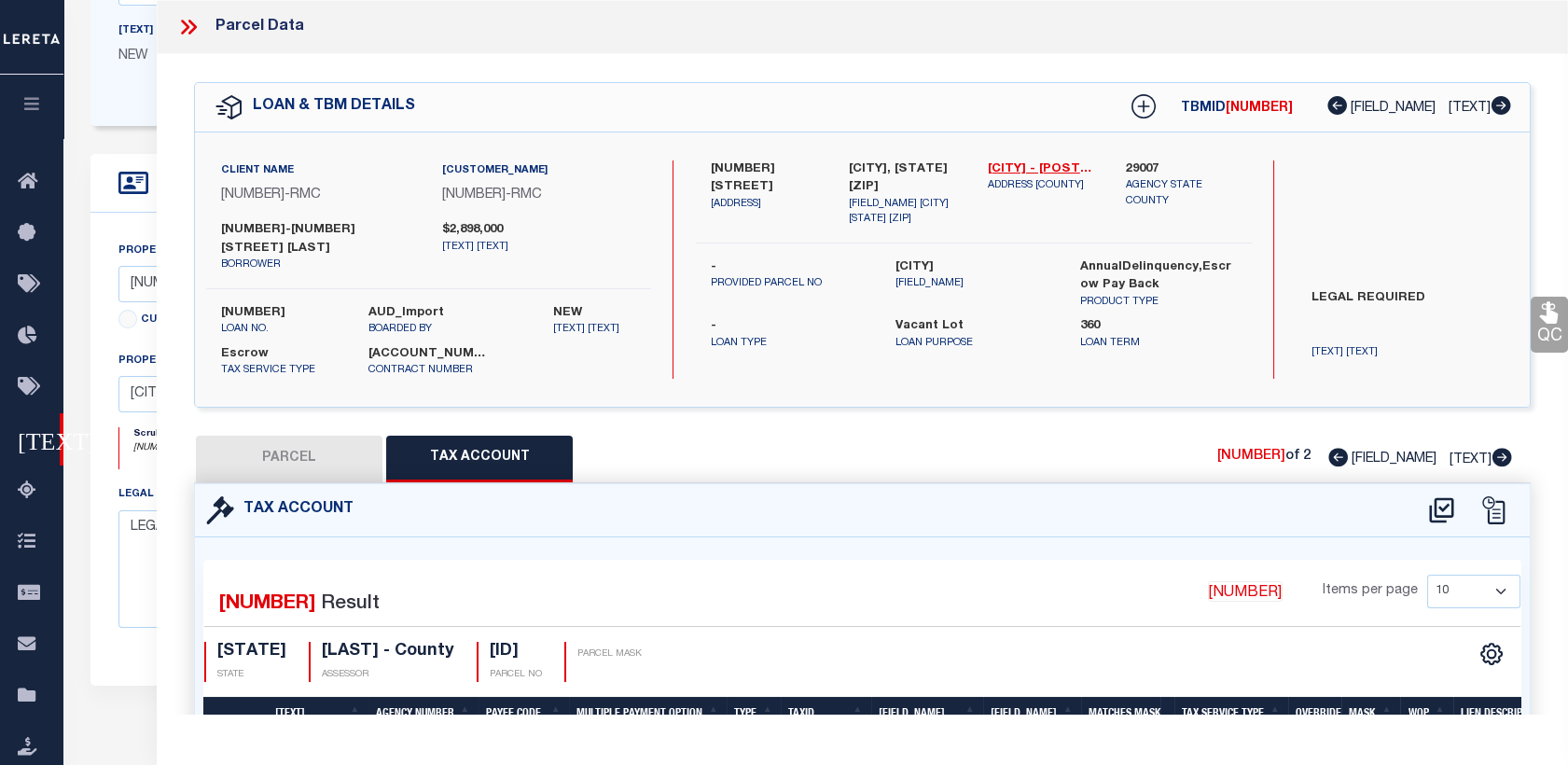 scroll, scrollTop: 381, scrollLeft: 0, axis: vertical 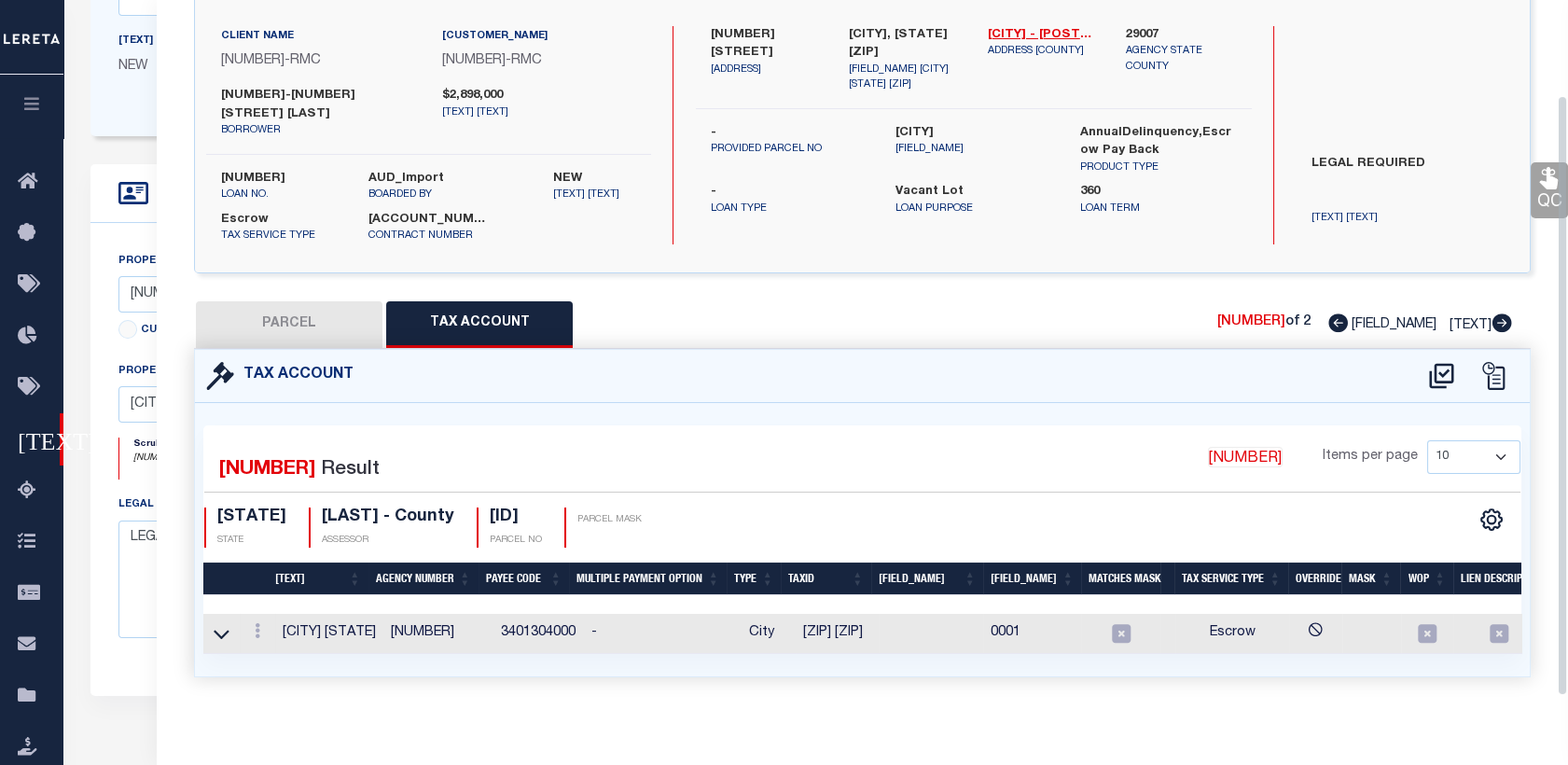 drag, startPoint x: 1564, startPoint y: 468, endPoint x: 1560, endPoint y: 646, distance: 178.04494 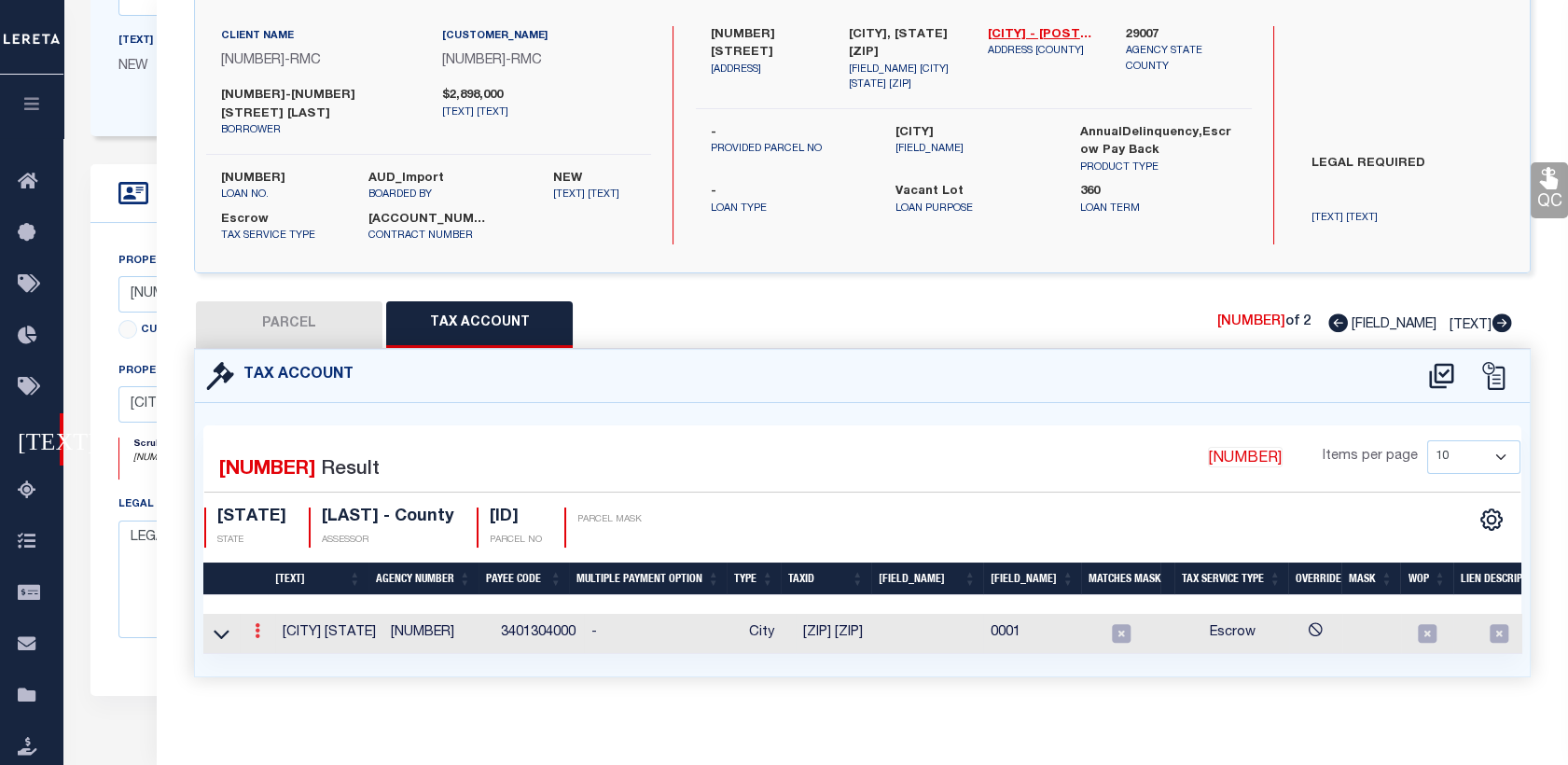 click at bounding box center [257, 633] 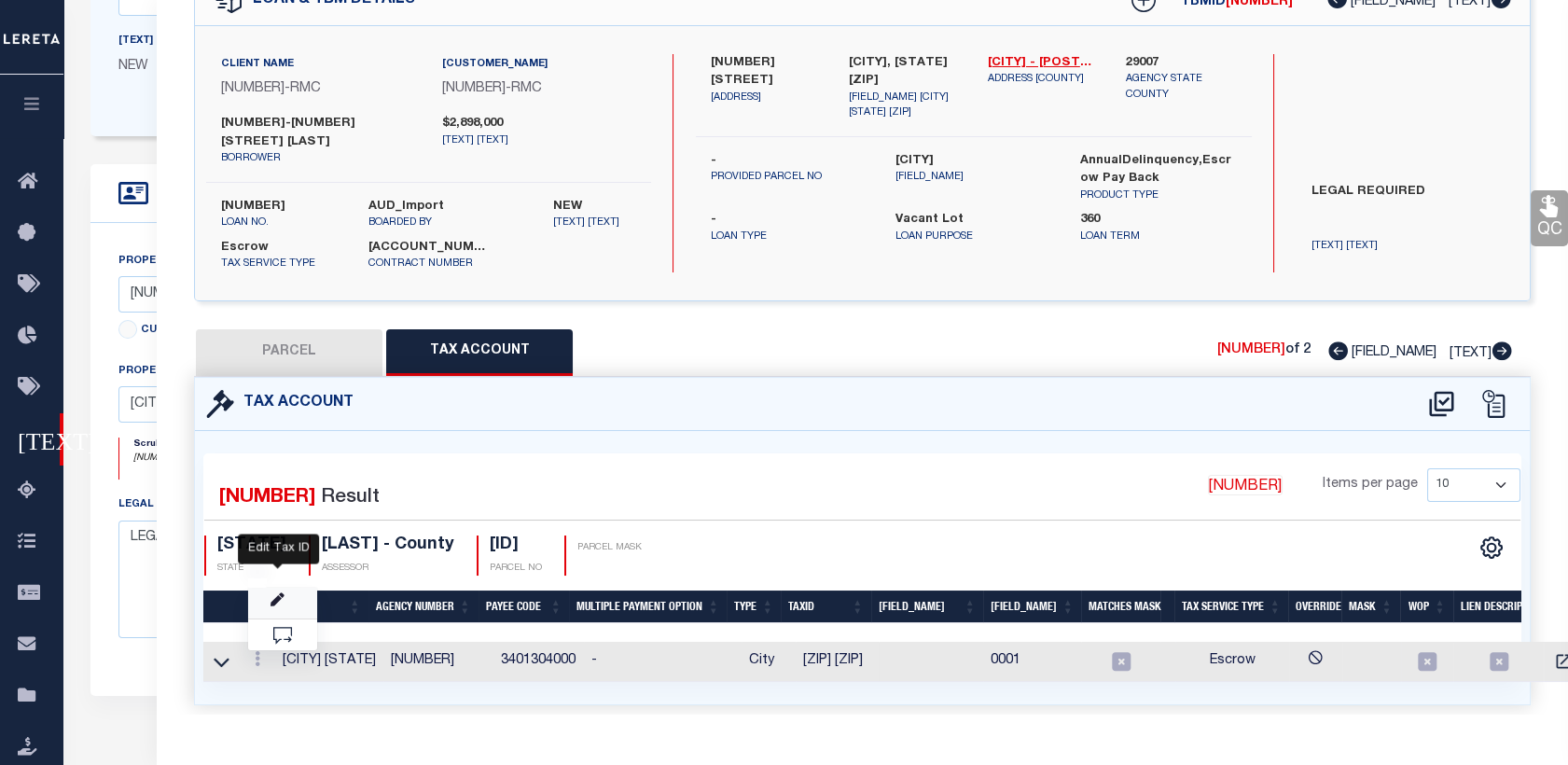 click at bounding box center (277, 600) 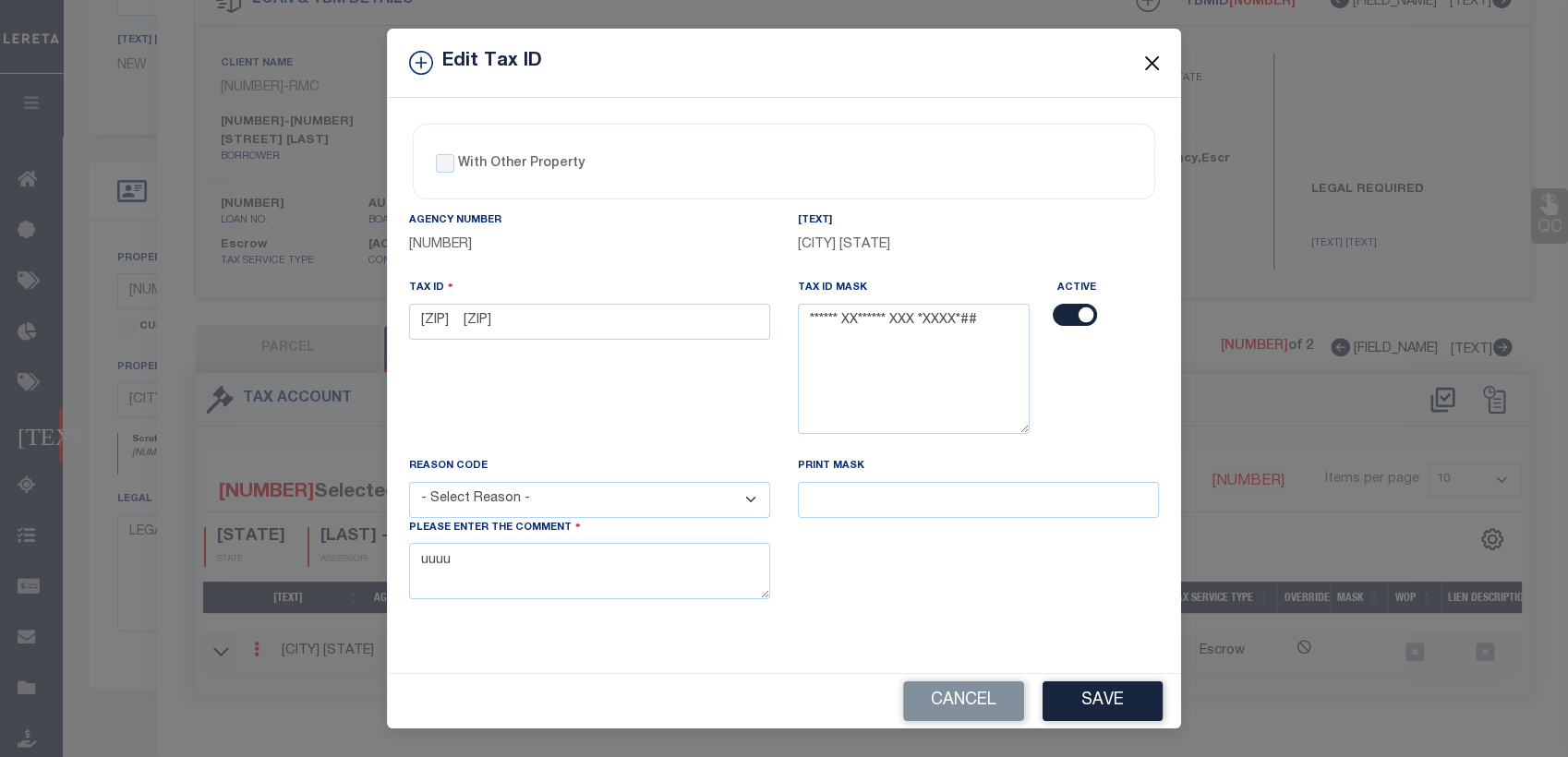 click at bounding box center [1152, 63] 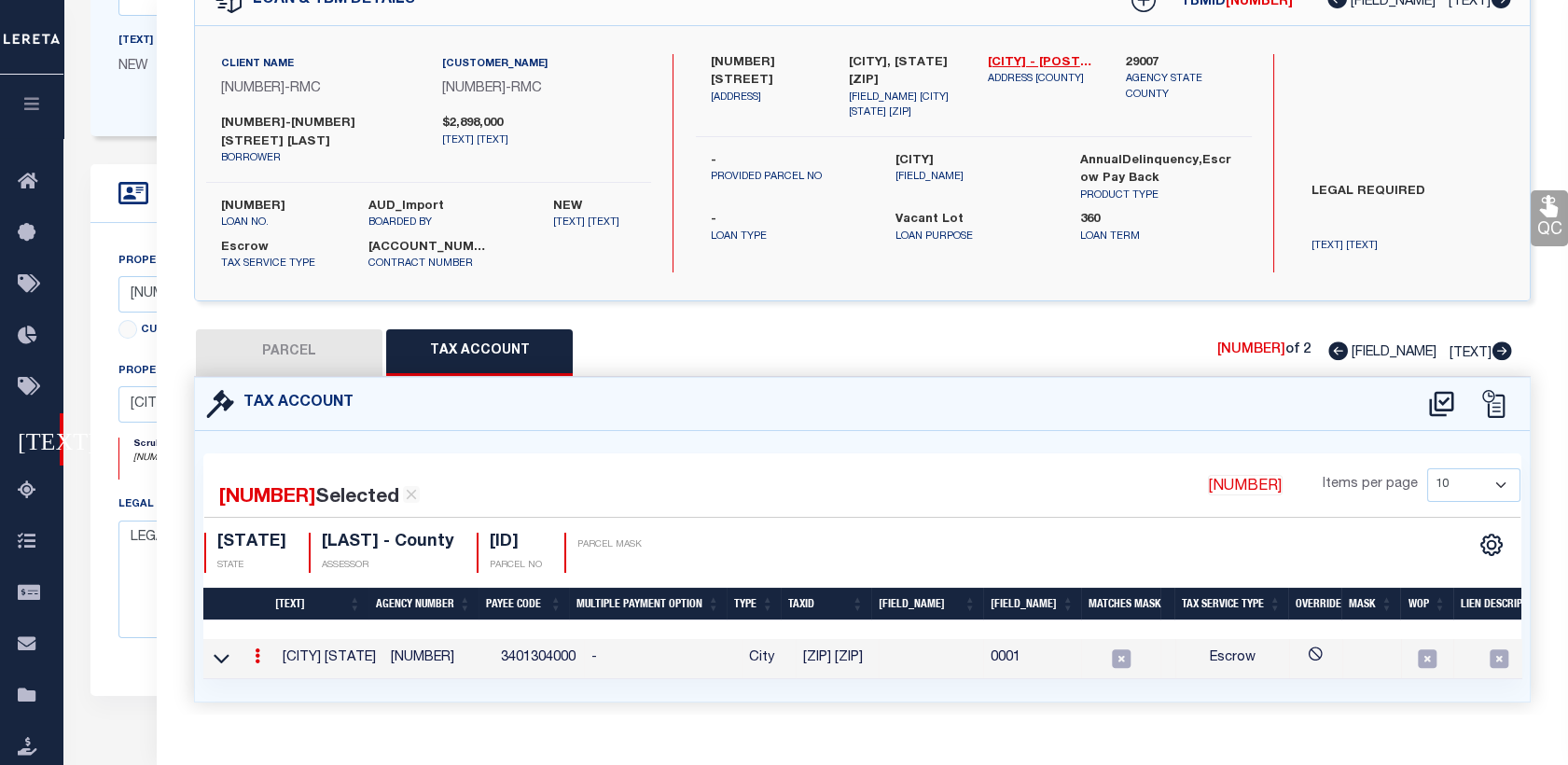 click on "TBM DETAILS
TBMID  [NUMBER]    Previous   Next" at bounding box center (631, 193) 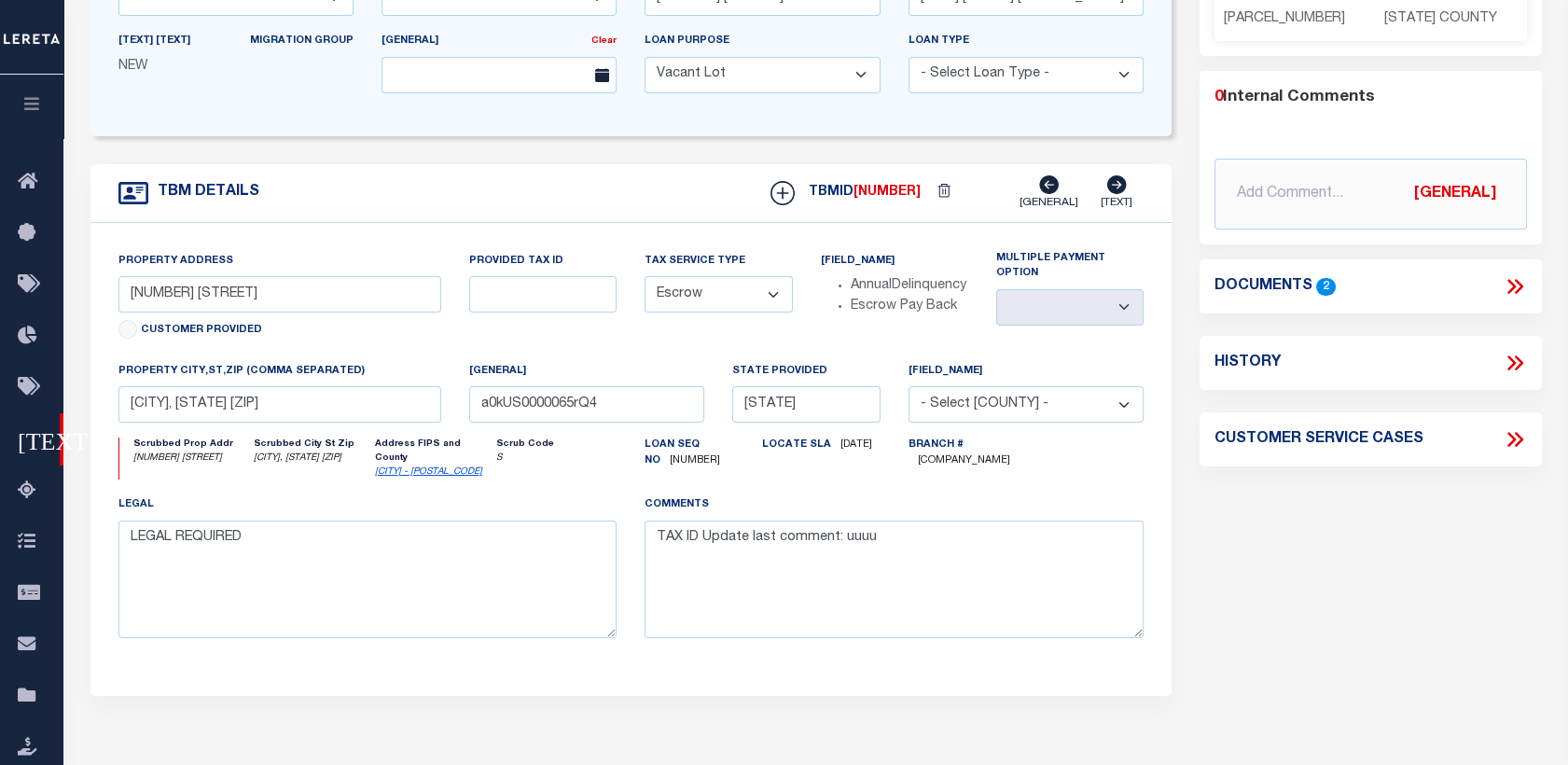 scroll, scrollTop: 0, scrollLeft: 0, axis: both 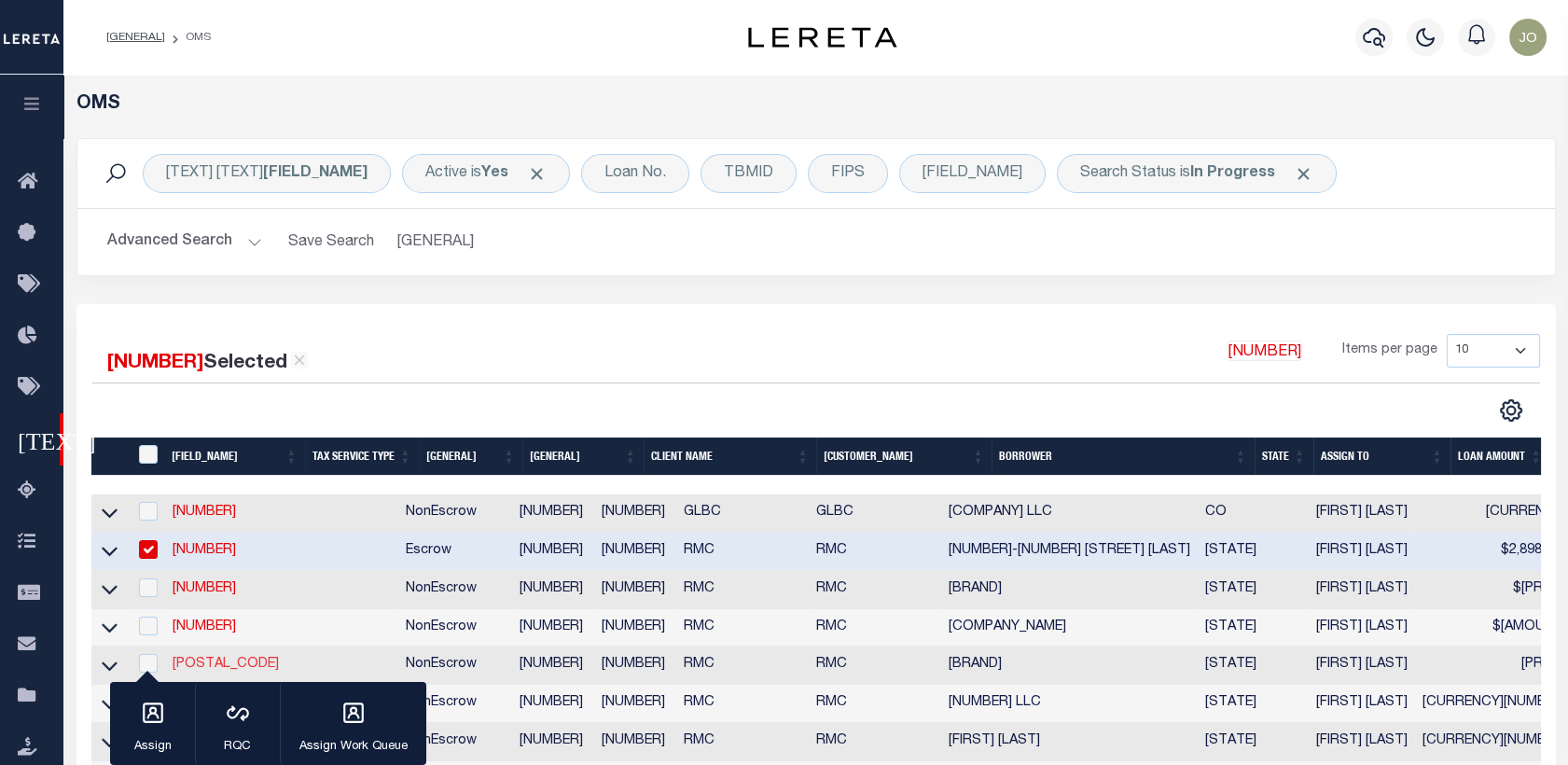 click on "[POSTAL_CODE]" at bounding box center [226, 664] 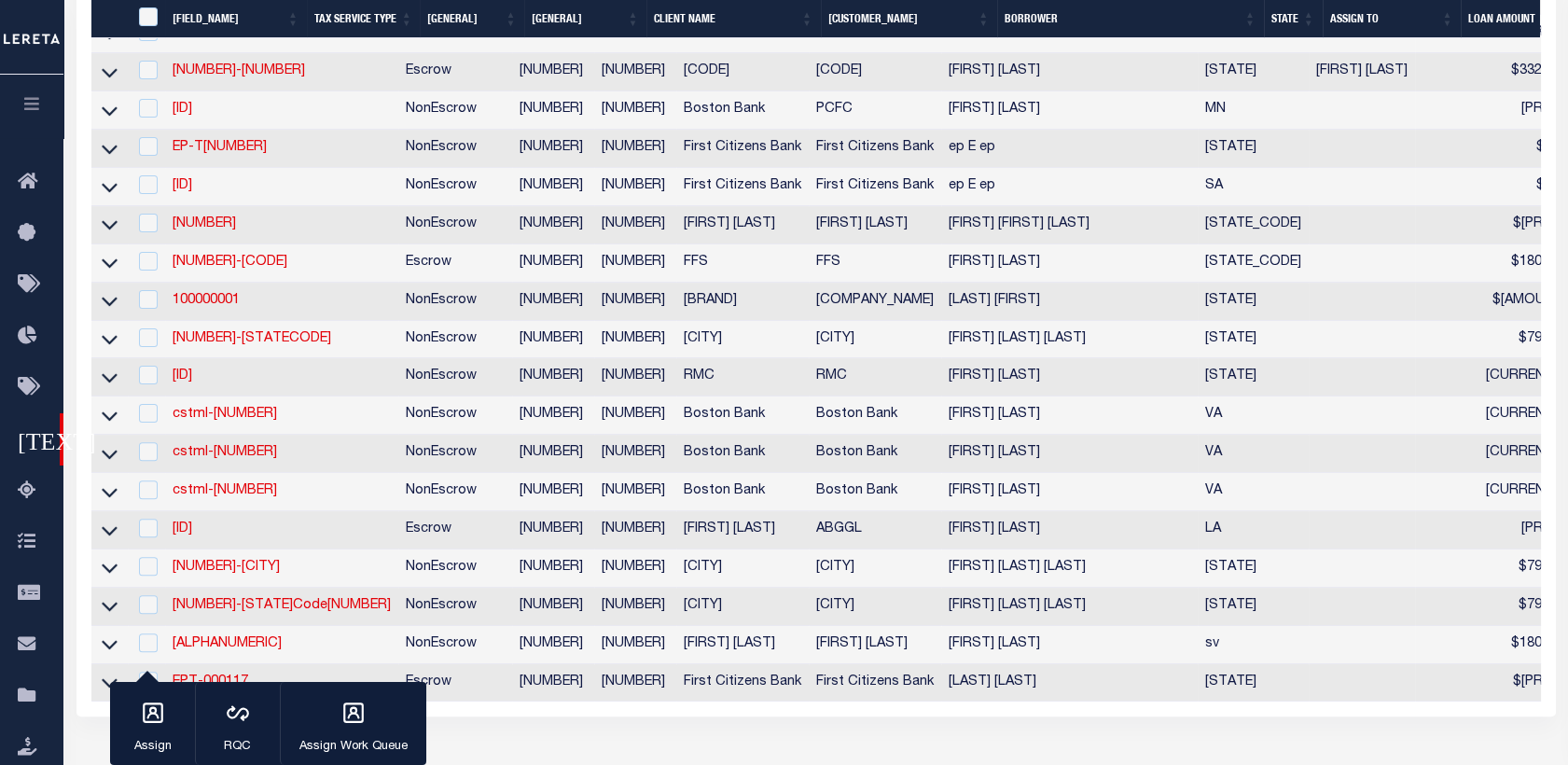 scroll, scrollTop: 1336, scrollLeft: 0, axis: vertical 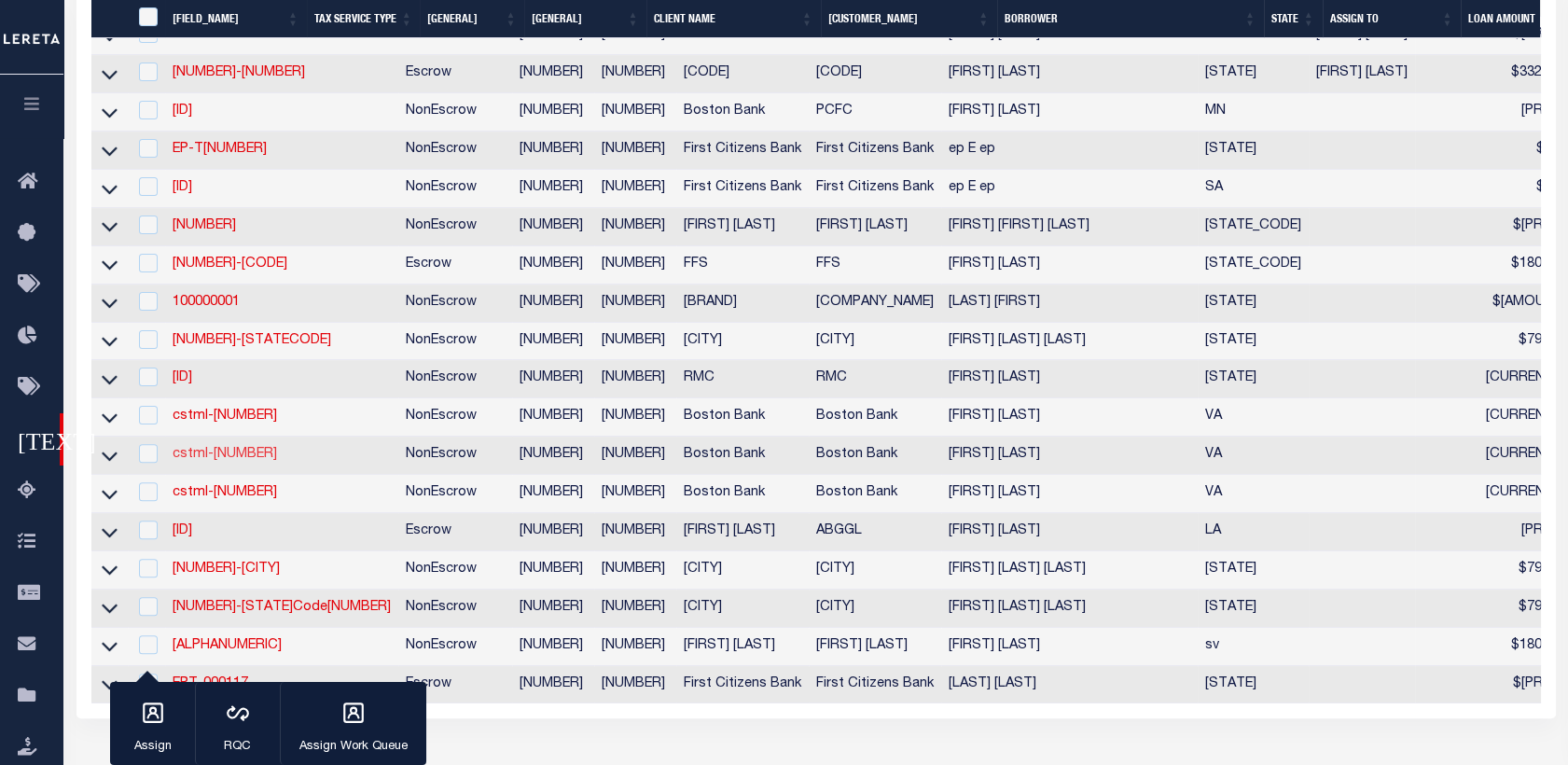 click on "cstml-[NUMBER]" at bounding box center (225, 454) 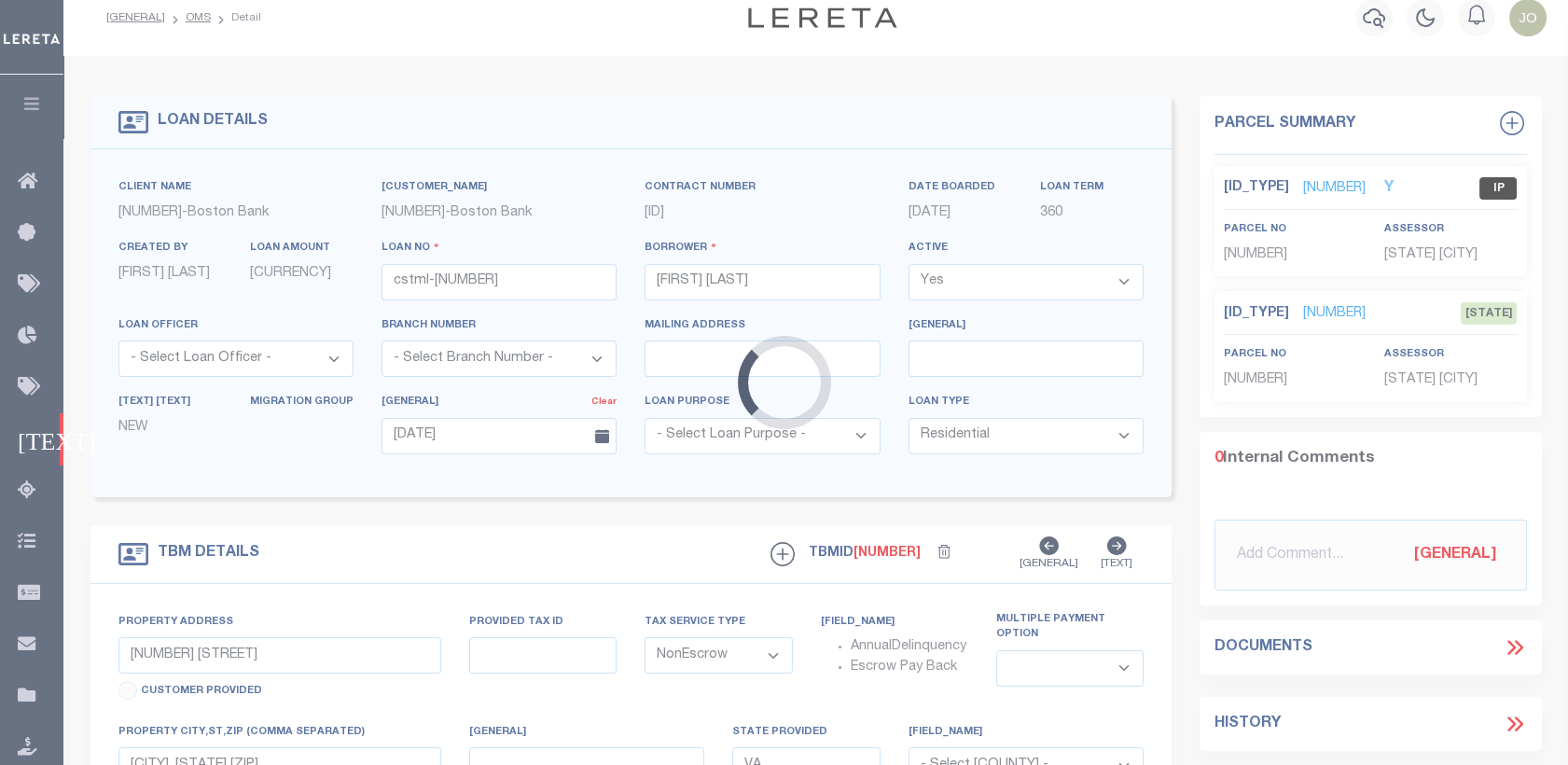 scroll, scrollTop: 0, scrollLeft: 0, axis: both 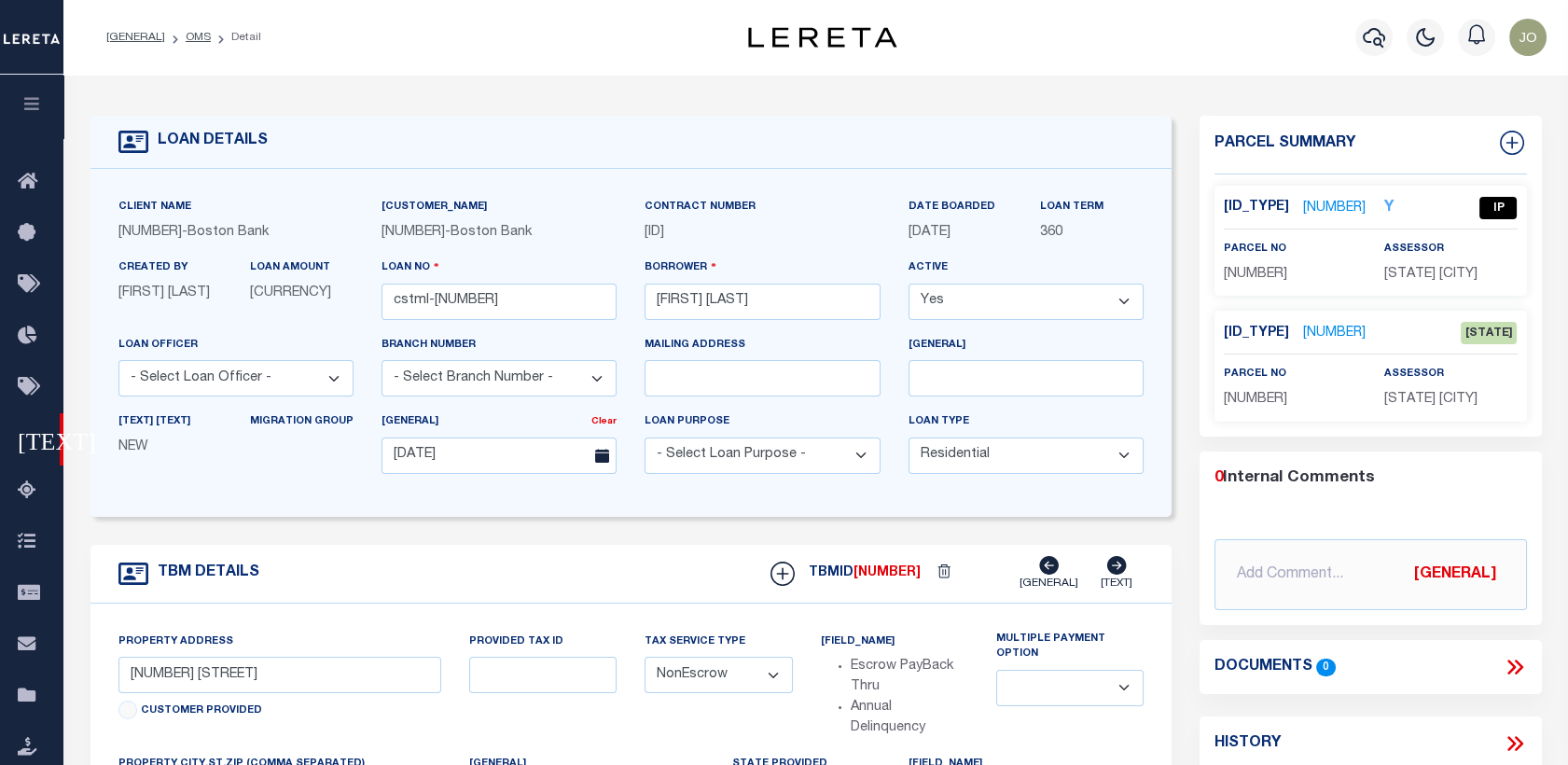 click on "[NUMBER]" at bounding box center [1334, 208] 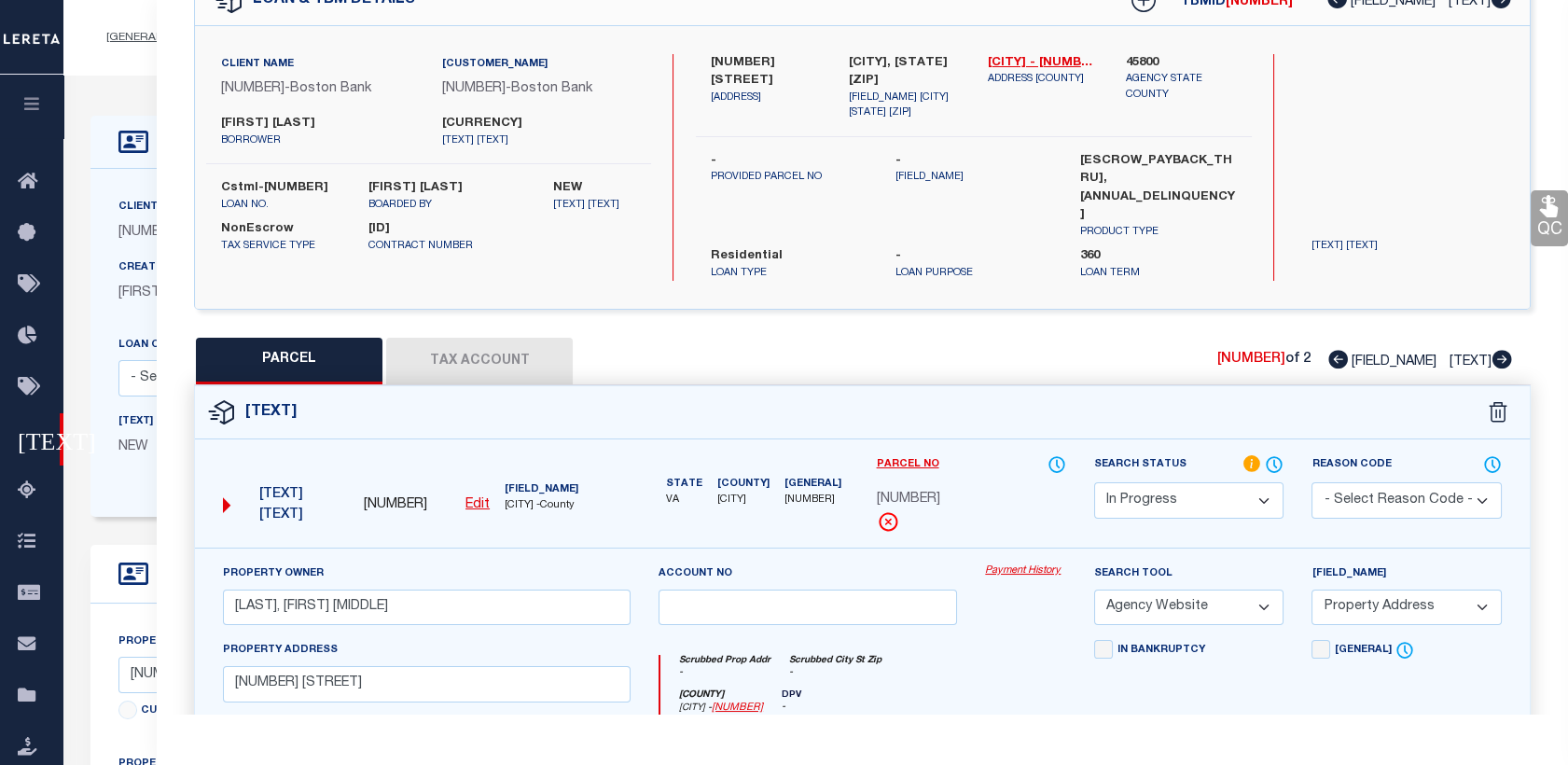 click on "Tax Account" at bounding box center [479, 361] 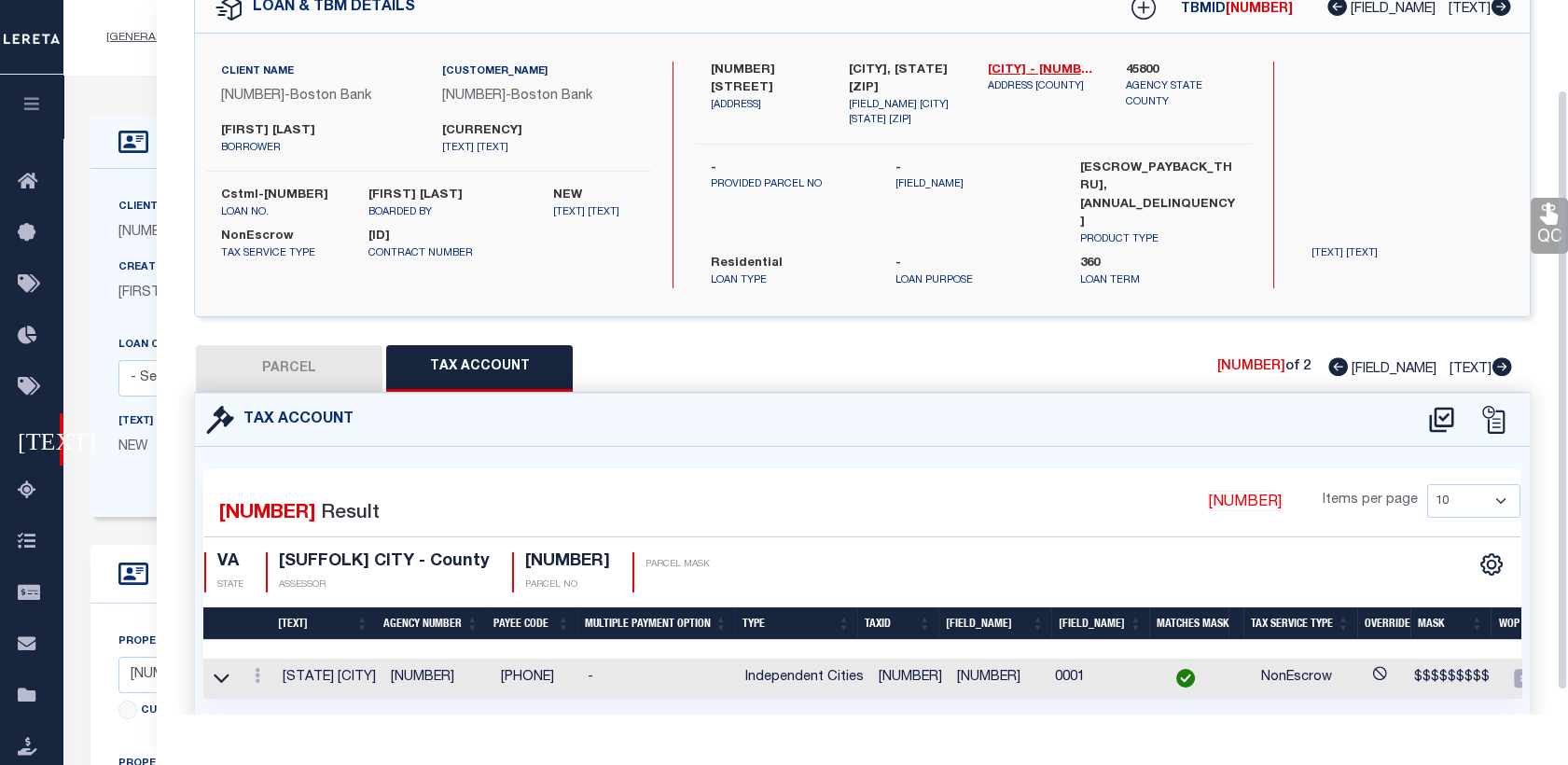 scroll, scrollTop: 106, scrollLeft: 0, axis: vertical 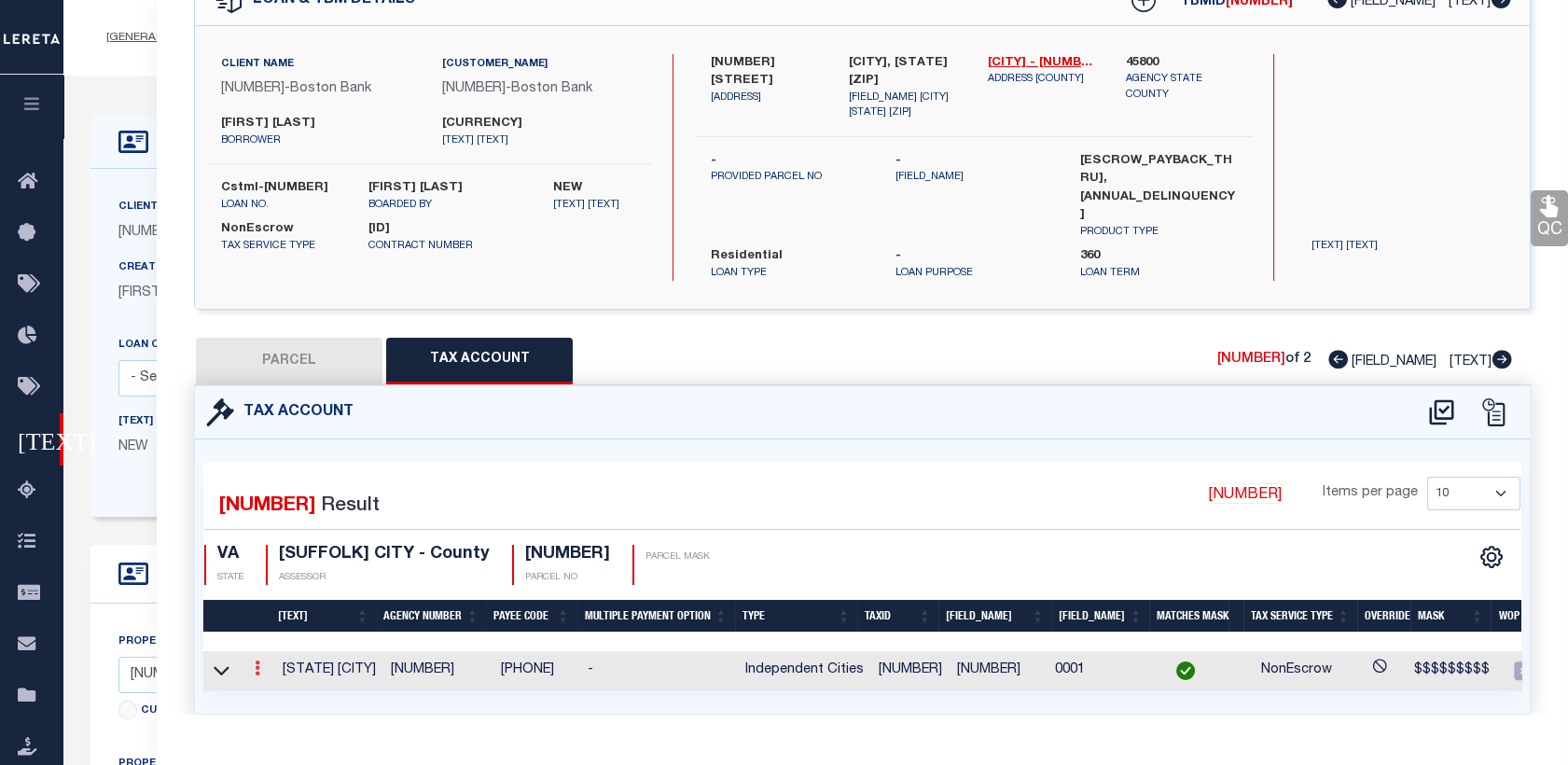 click at bounding box center [257, 671] 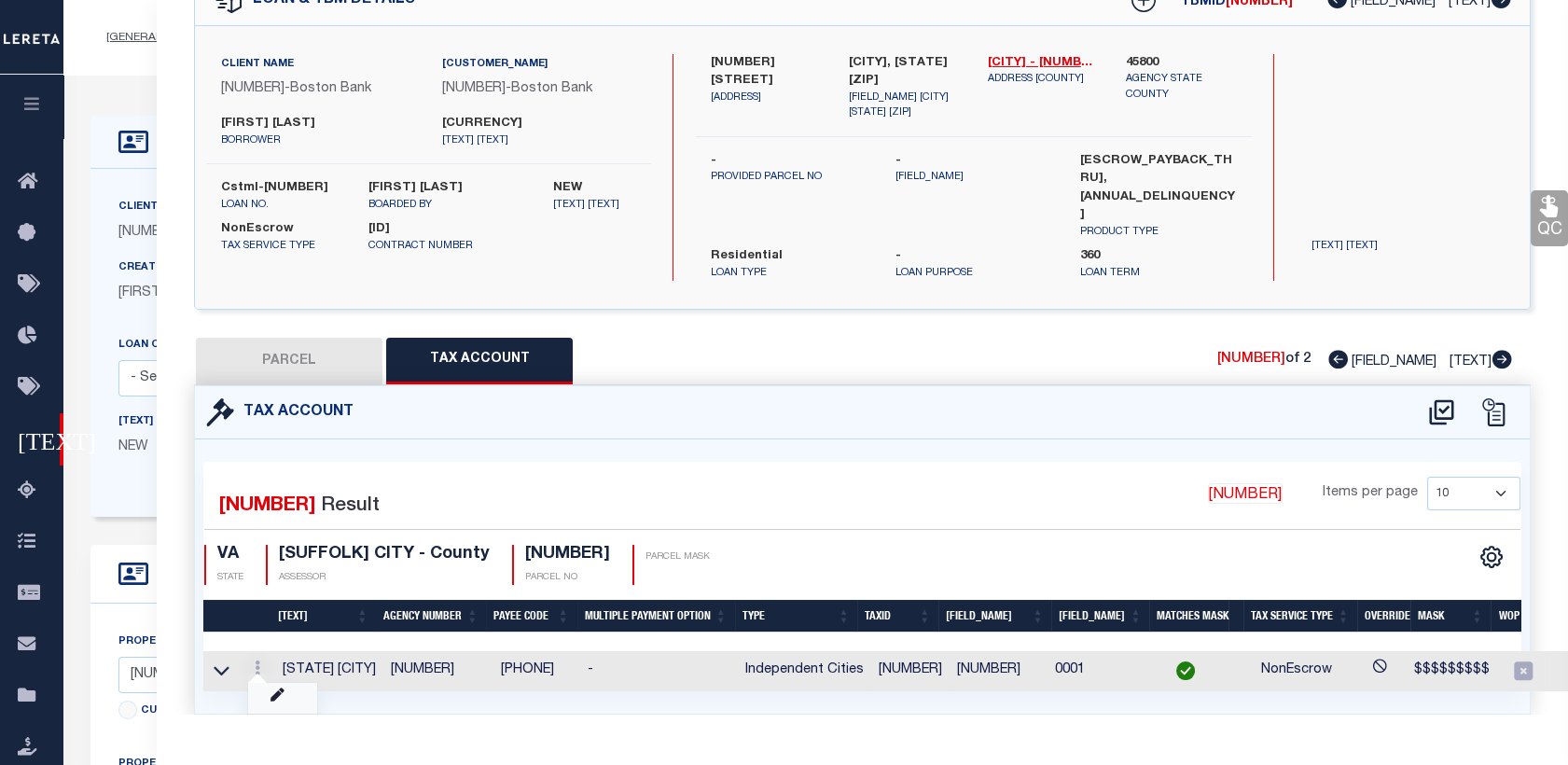 click at bounding box center [283, 698] 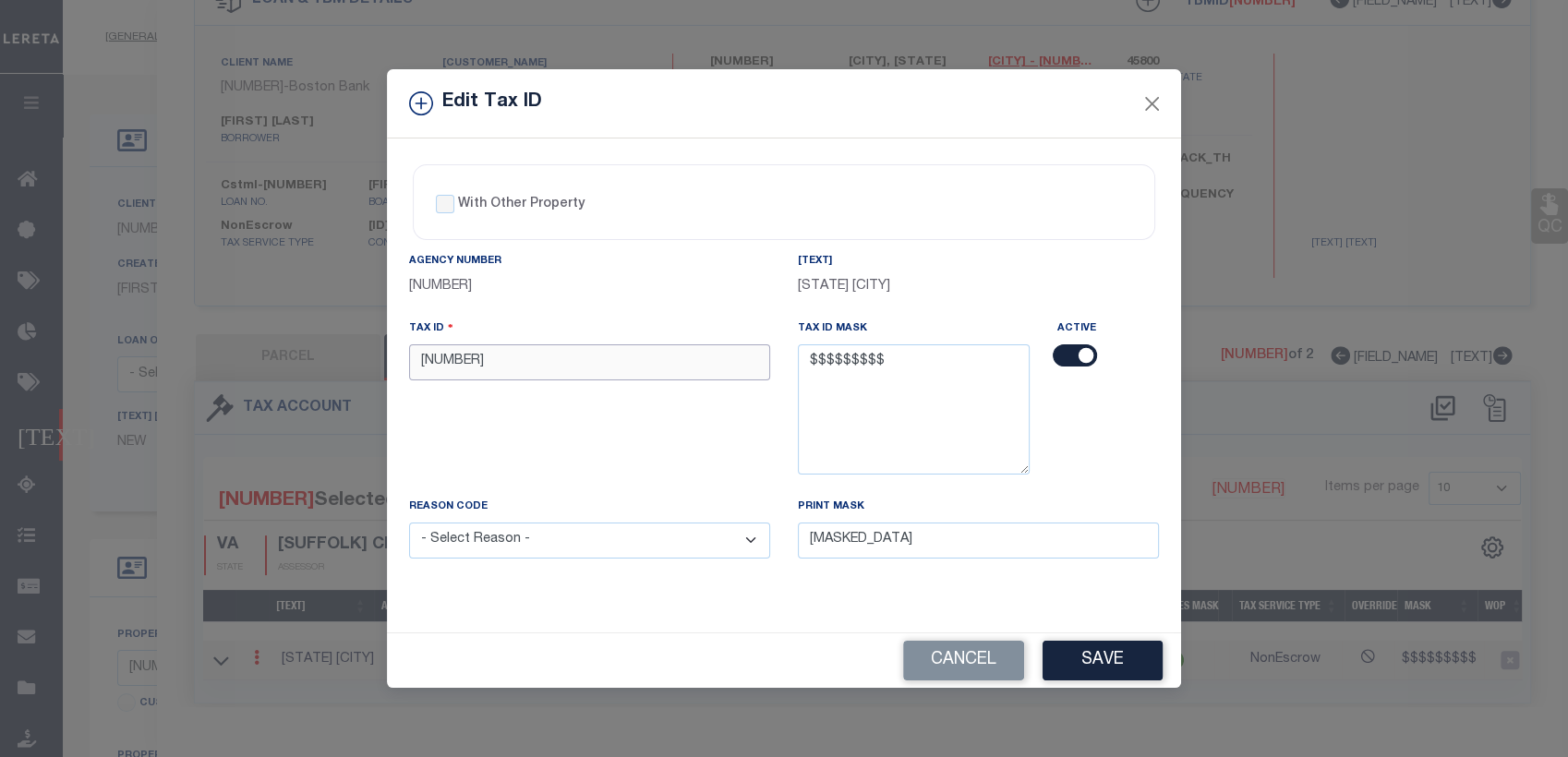 click on "[NUMBER]" at bounding box center [589, 362] 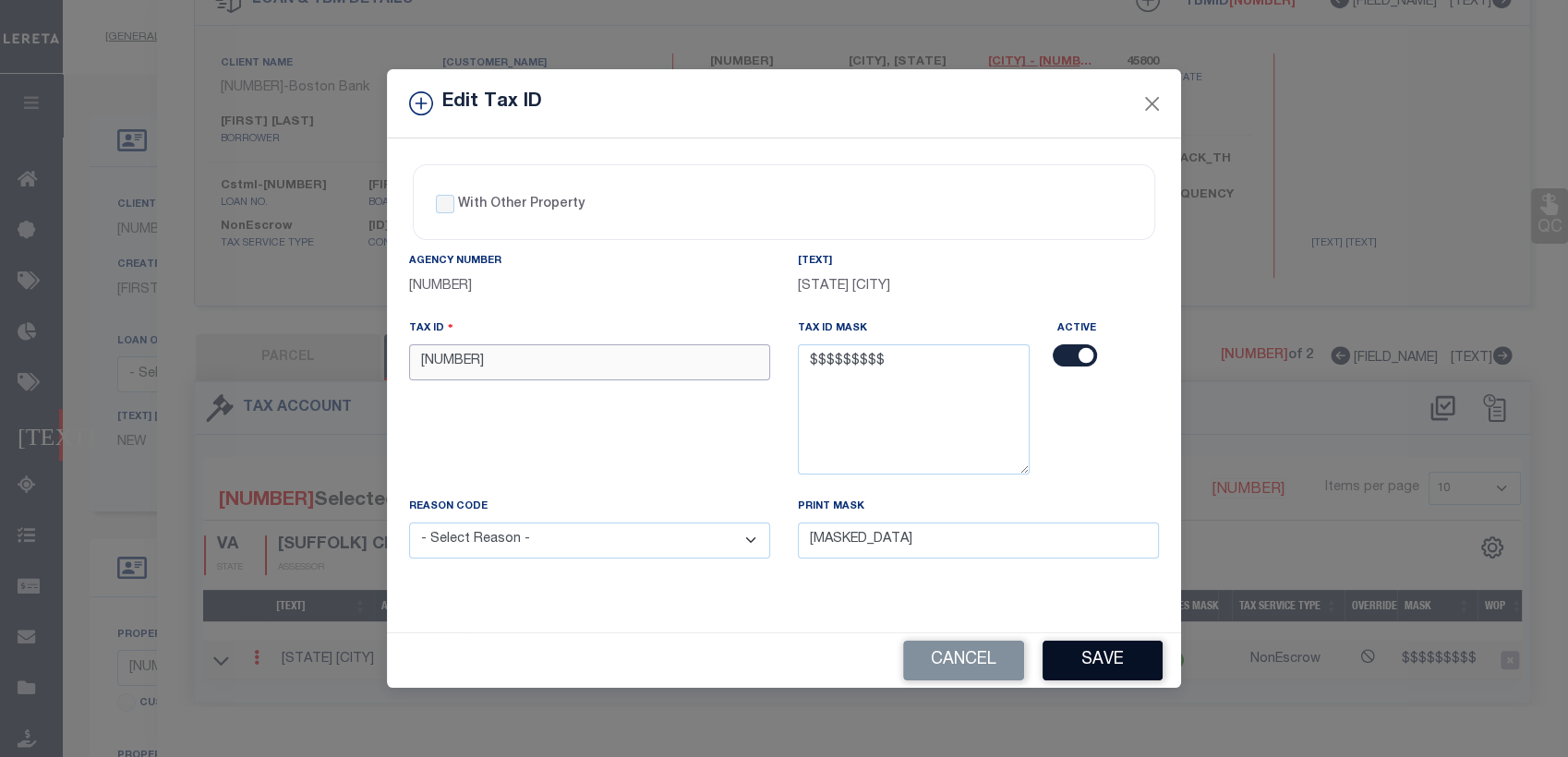 type on "[NUMBER]" 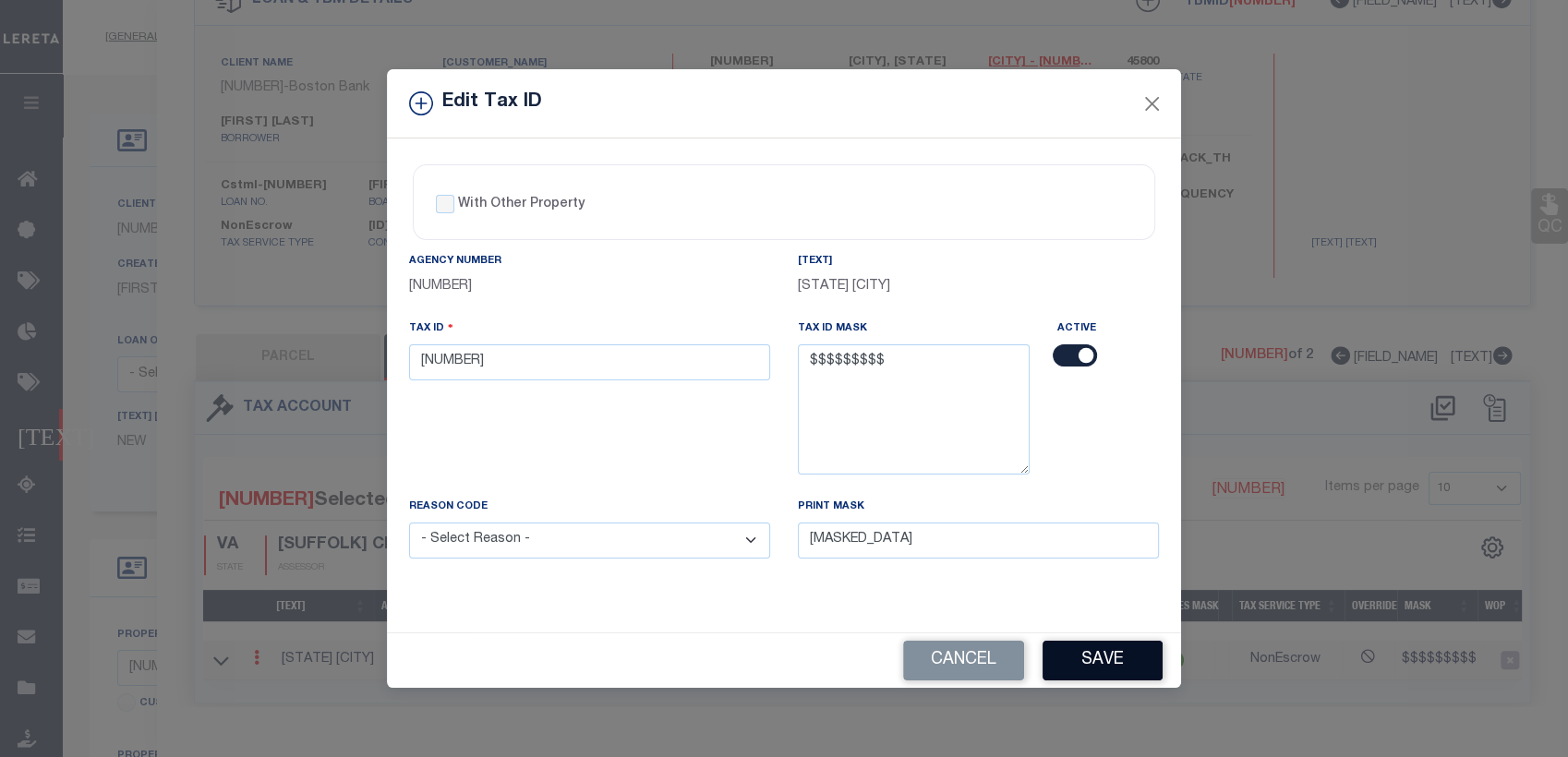 click on "Save" at bounding box center (1103, 660) 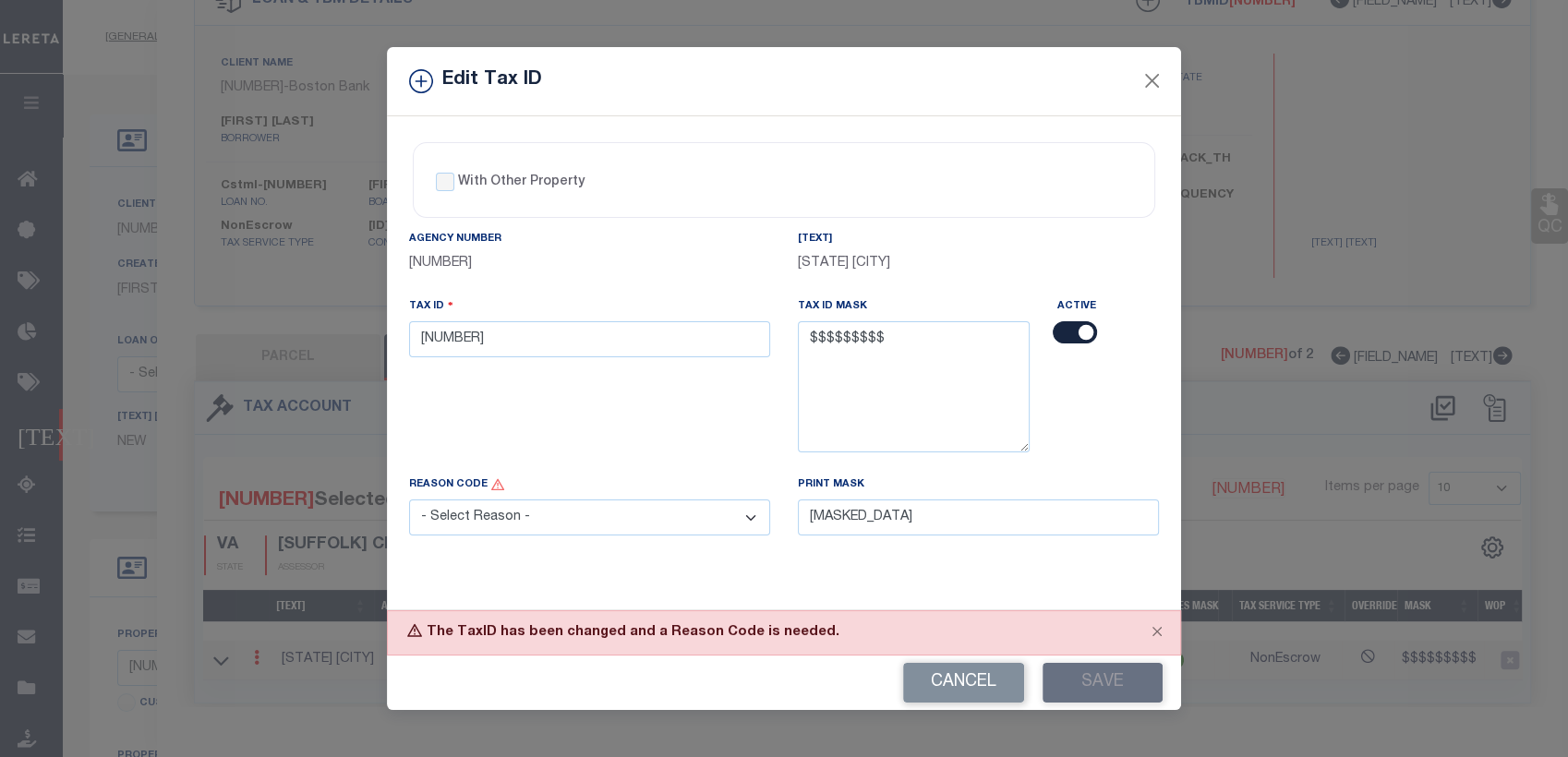 click on "- Select Reason -
099 - Other (Provide additional detail)
ACT - Agency Changed Tax ID or Tax ID Format
CMB - Parcel/Lien combined with another on collateral.
ICR - Lender Requested Installment Change
PPR - PCL Split (Covered by LGL)" at bounding box center [589, 517] 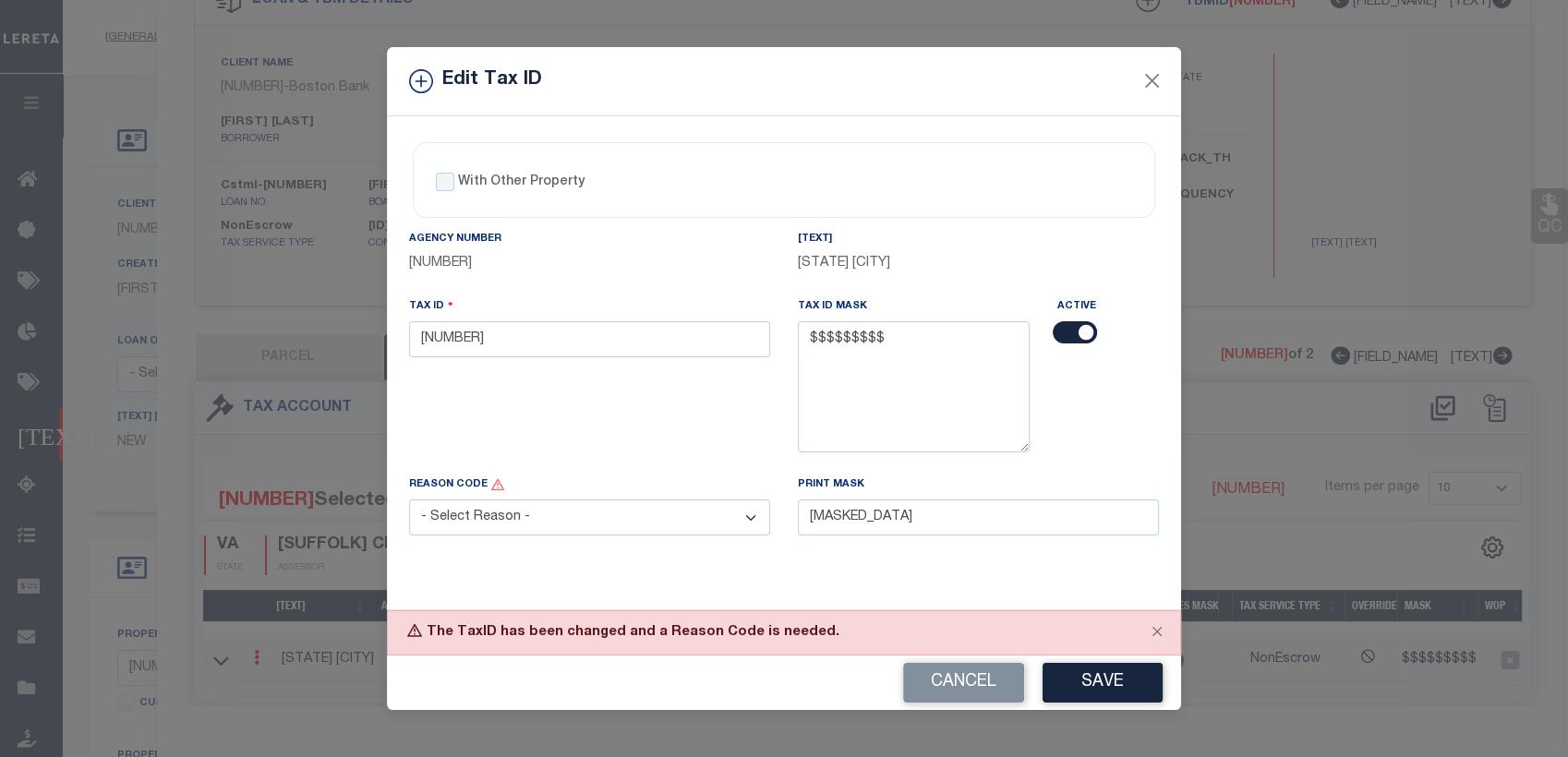 select on "[NUMBER]" 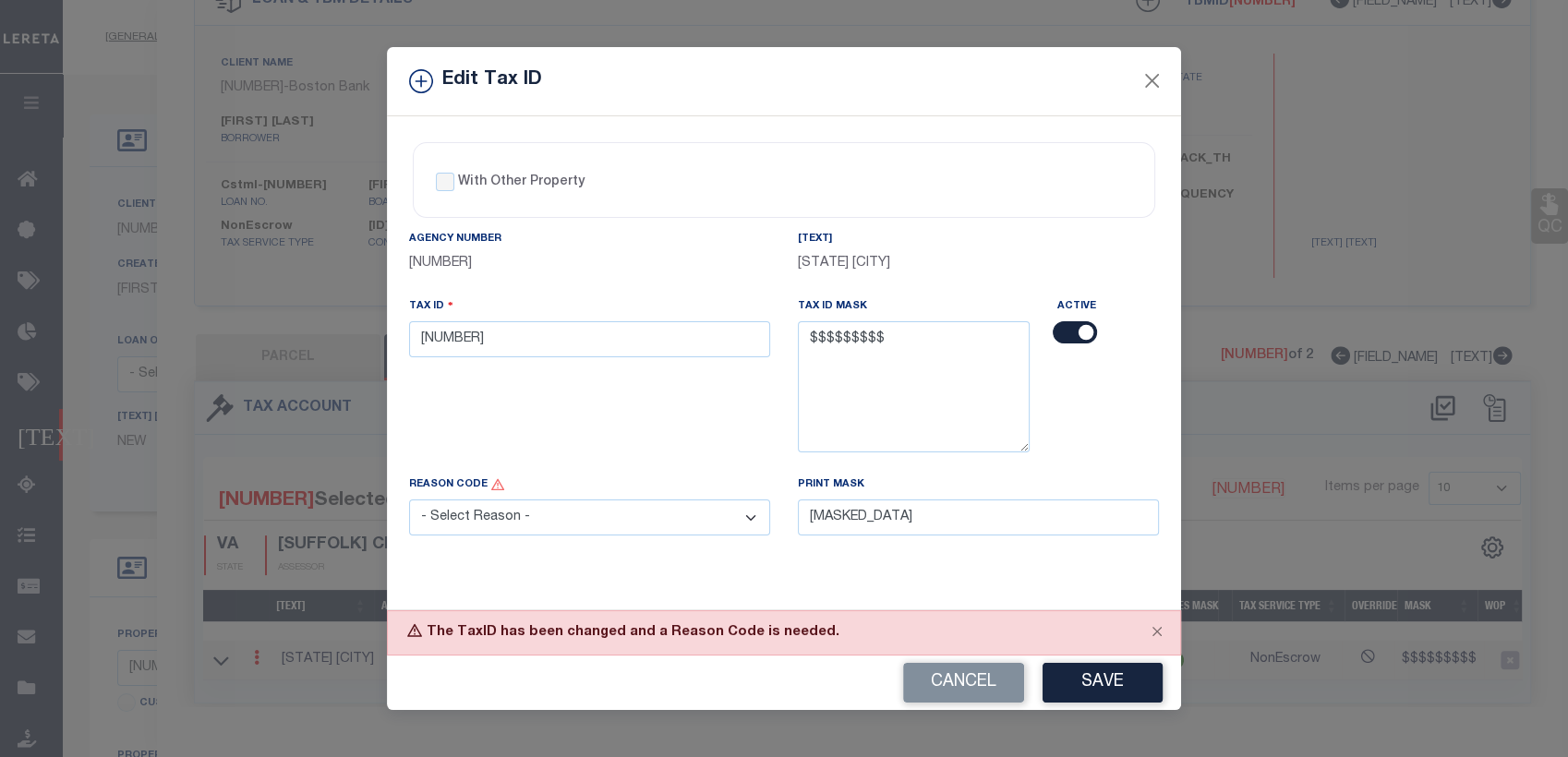 click on "- Select Reason -
099 - Other (Provide additional detail)
ACT - Agency Changed Tax ID or Tax ID Format
CMB - Parcel/Lien combined with another on collateral.
ICR - Lender Requested Installment Change
PPR - PCL Split (Covered by LGL)" at bounding box center (589, 517) 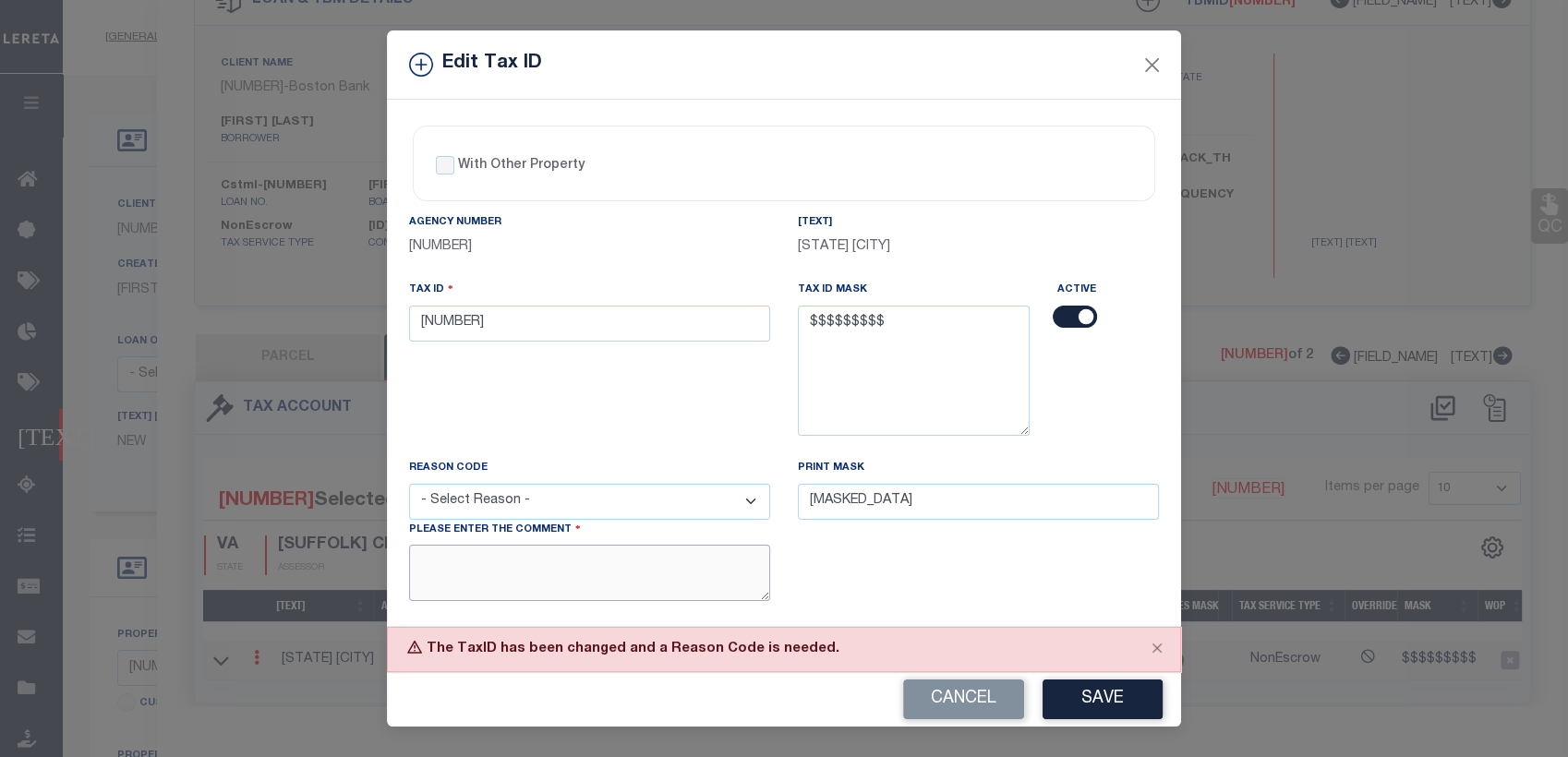 click at bounding box center [589, 572] 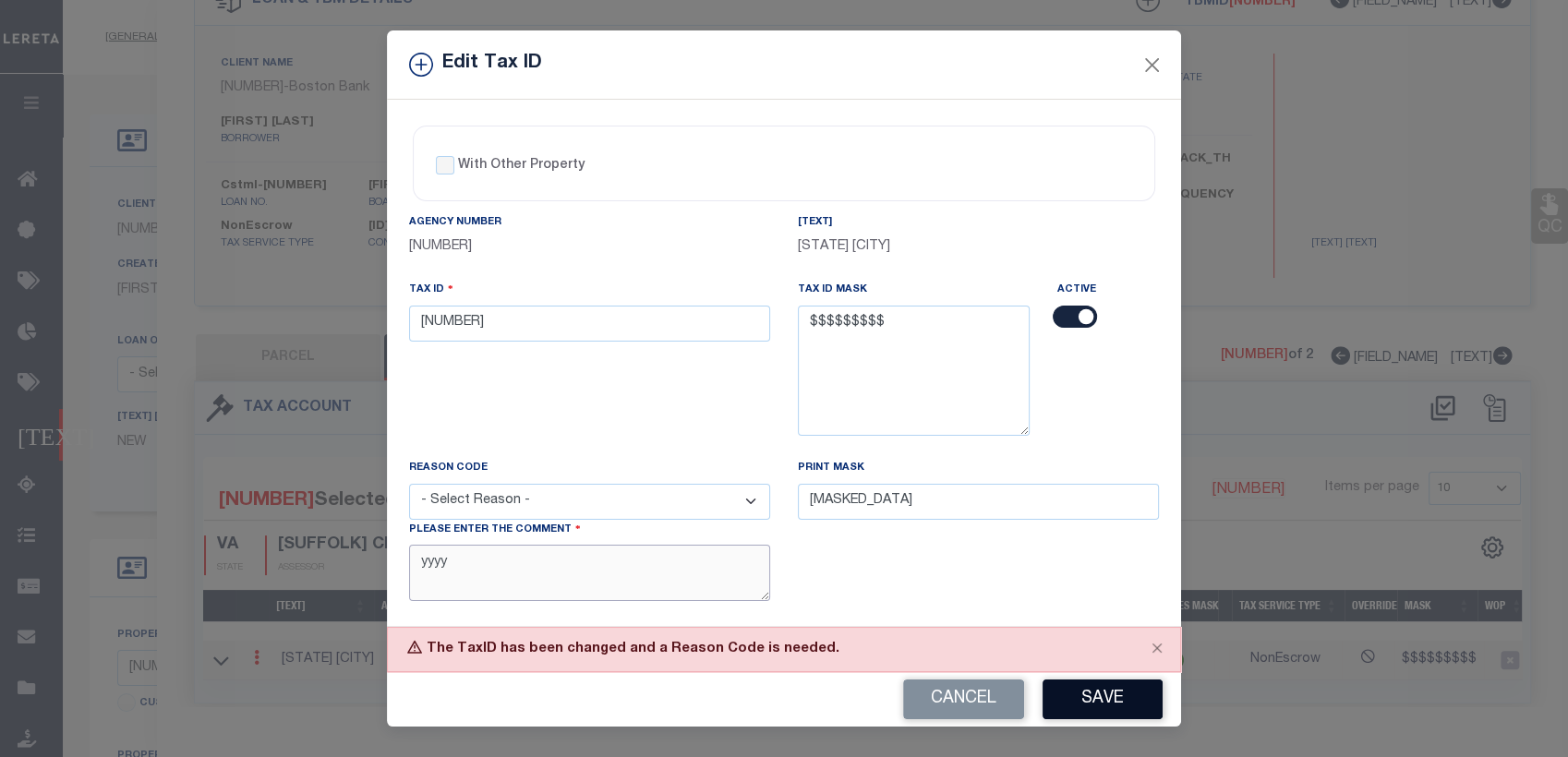 type on "yyyy" 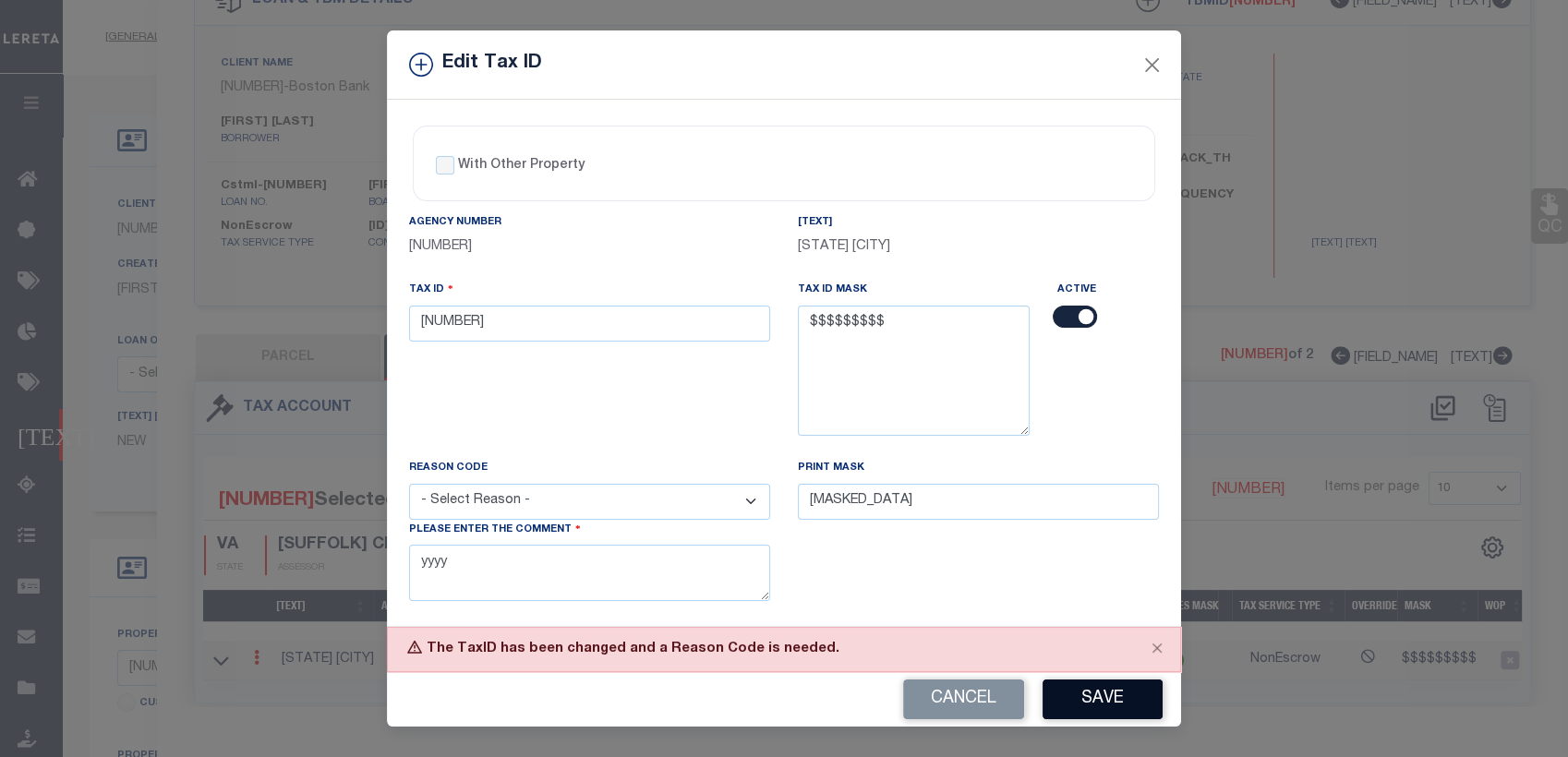 click on "Save" at bounding box center (1103, 699) 